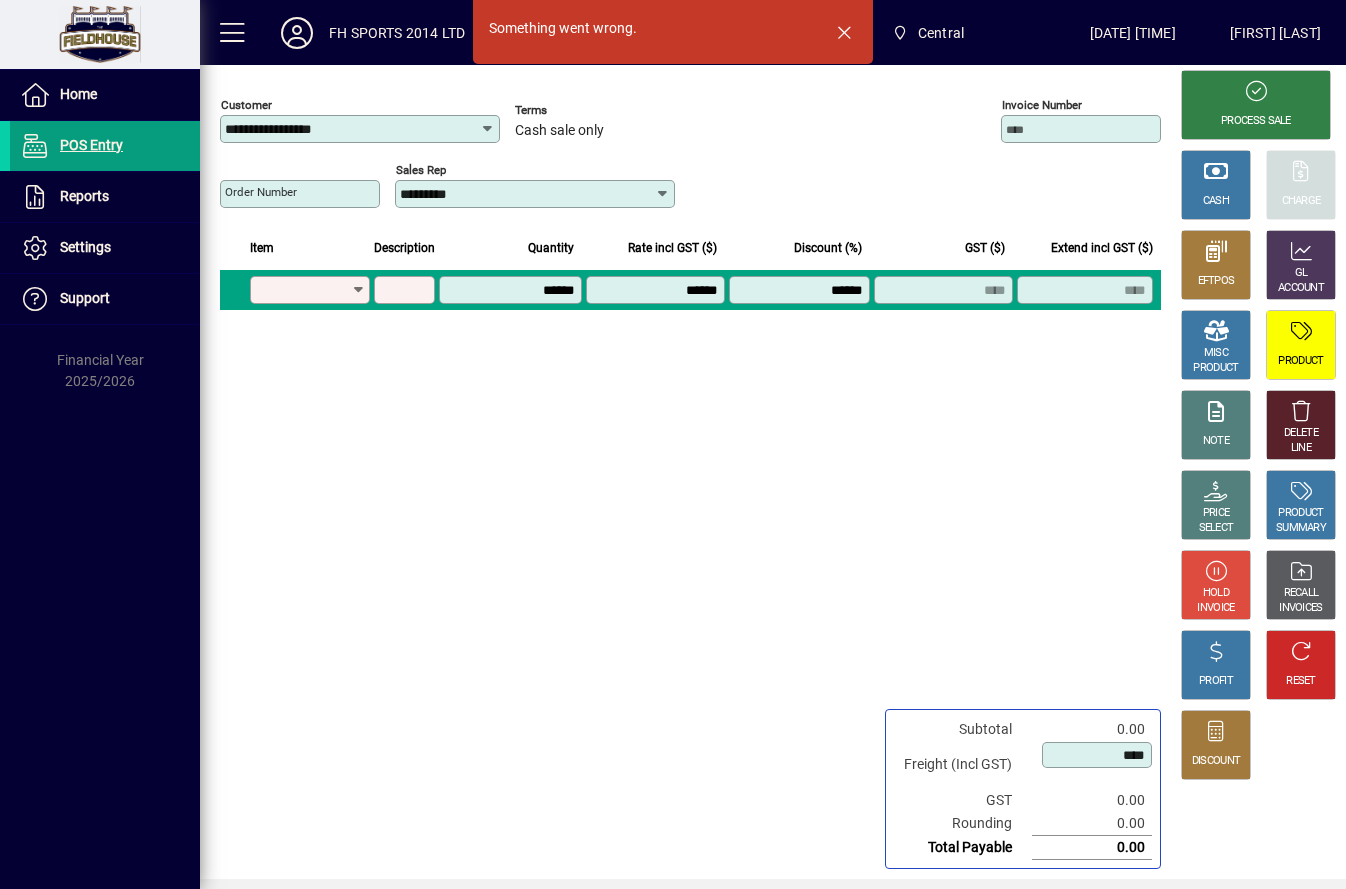 scroll, scrollTop: 0, scrollLeft: 0, axis: both 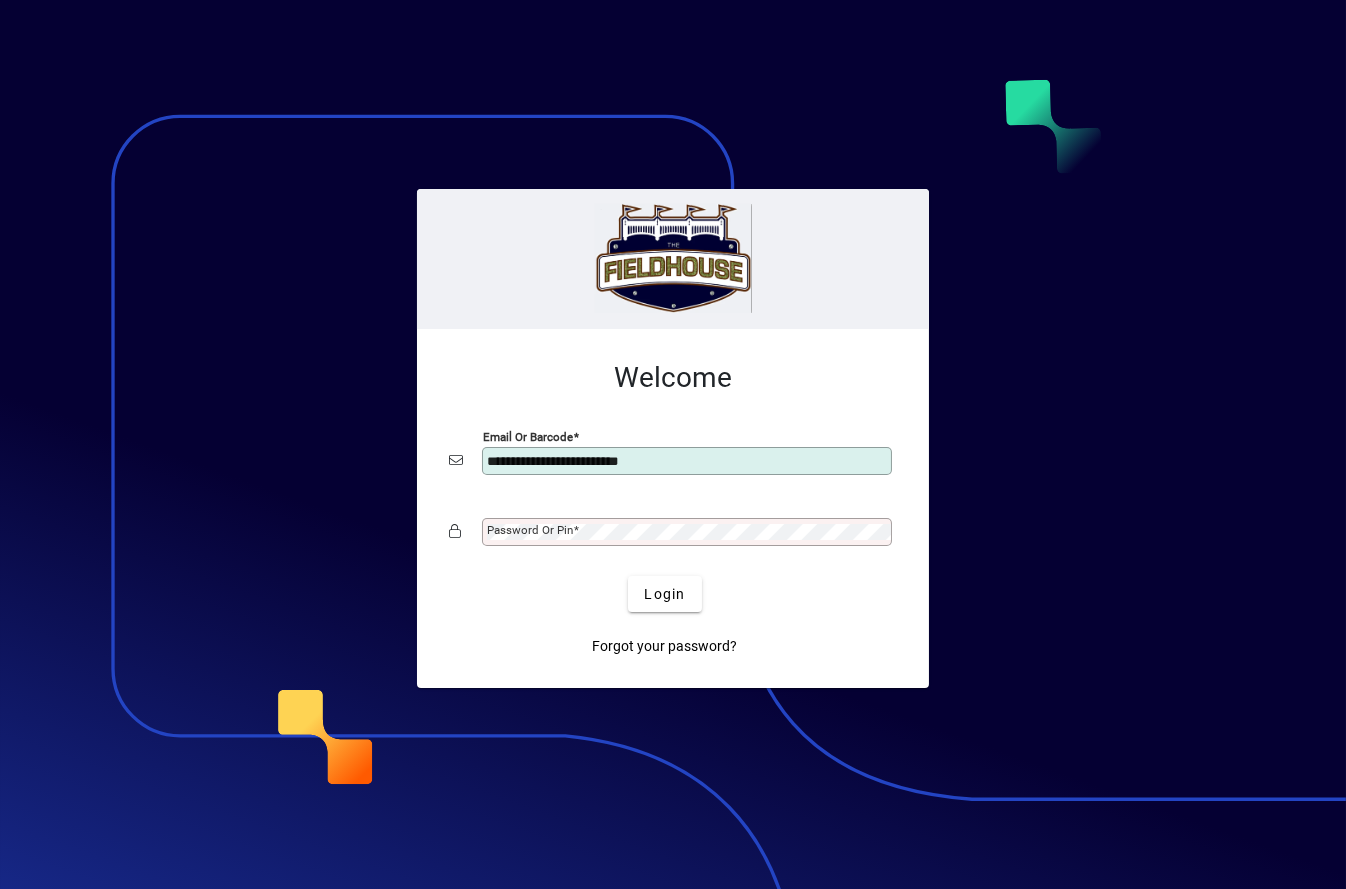 type on "**********" 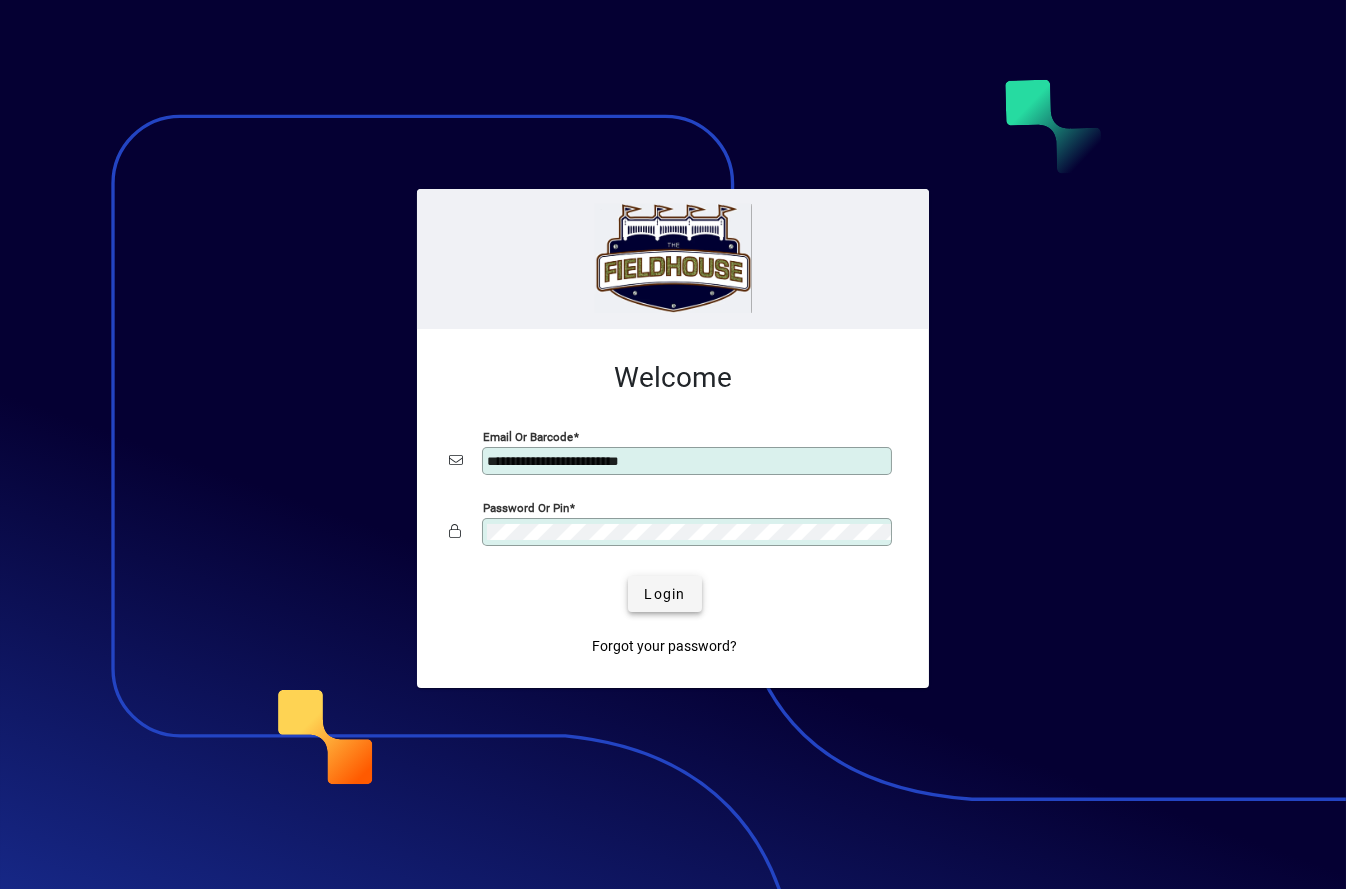 click 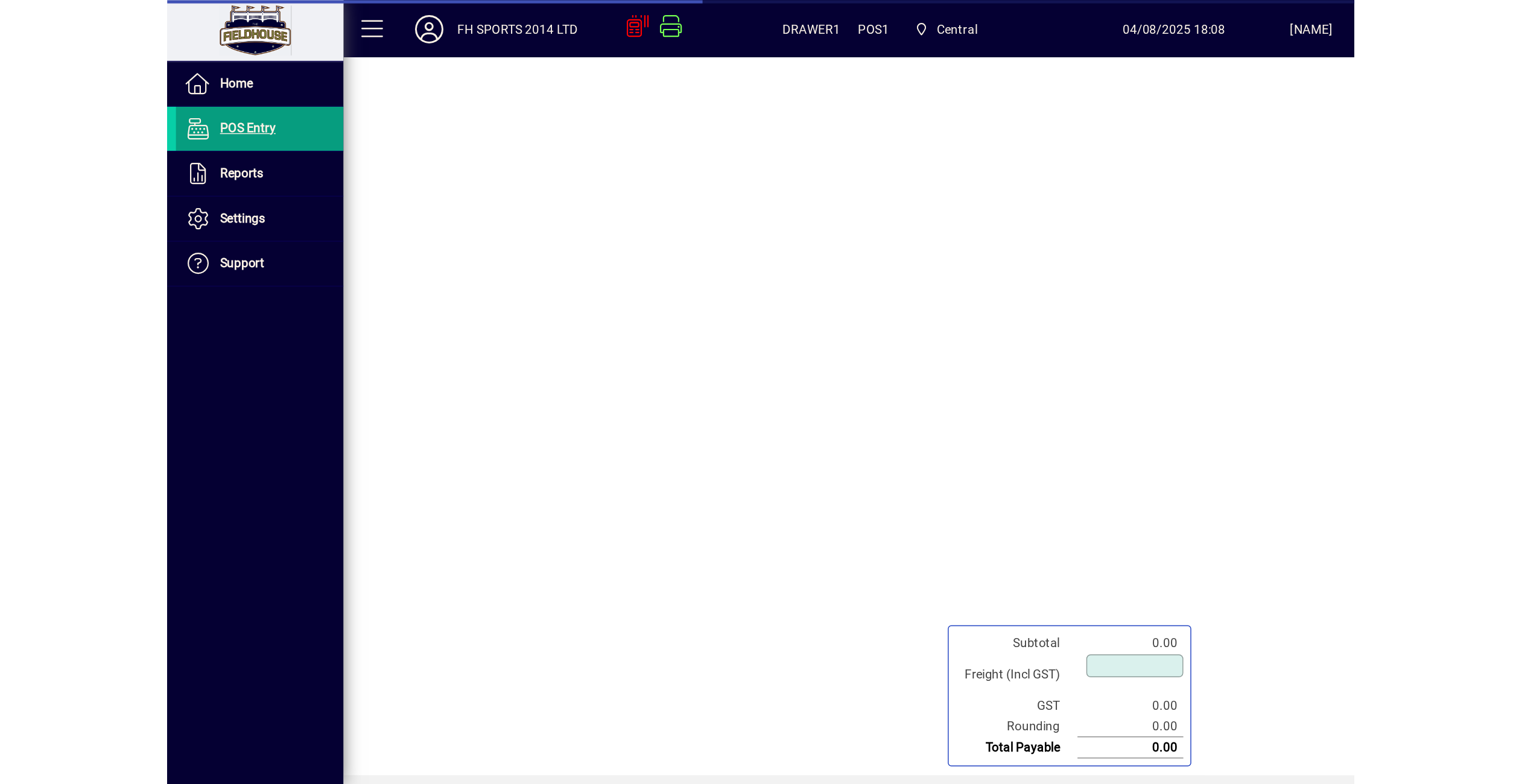 scroll, scrollTop: 0, scrollLeft: 0, axis: both 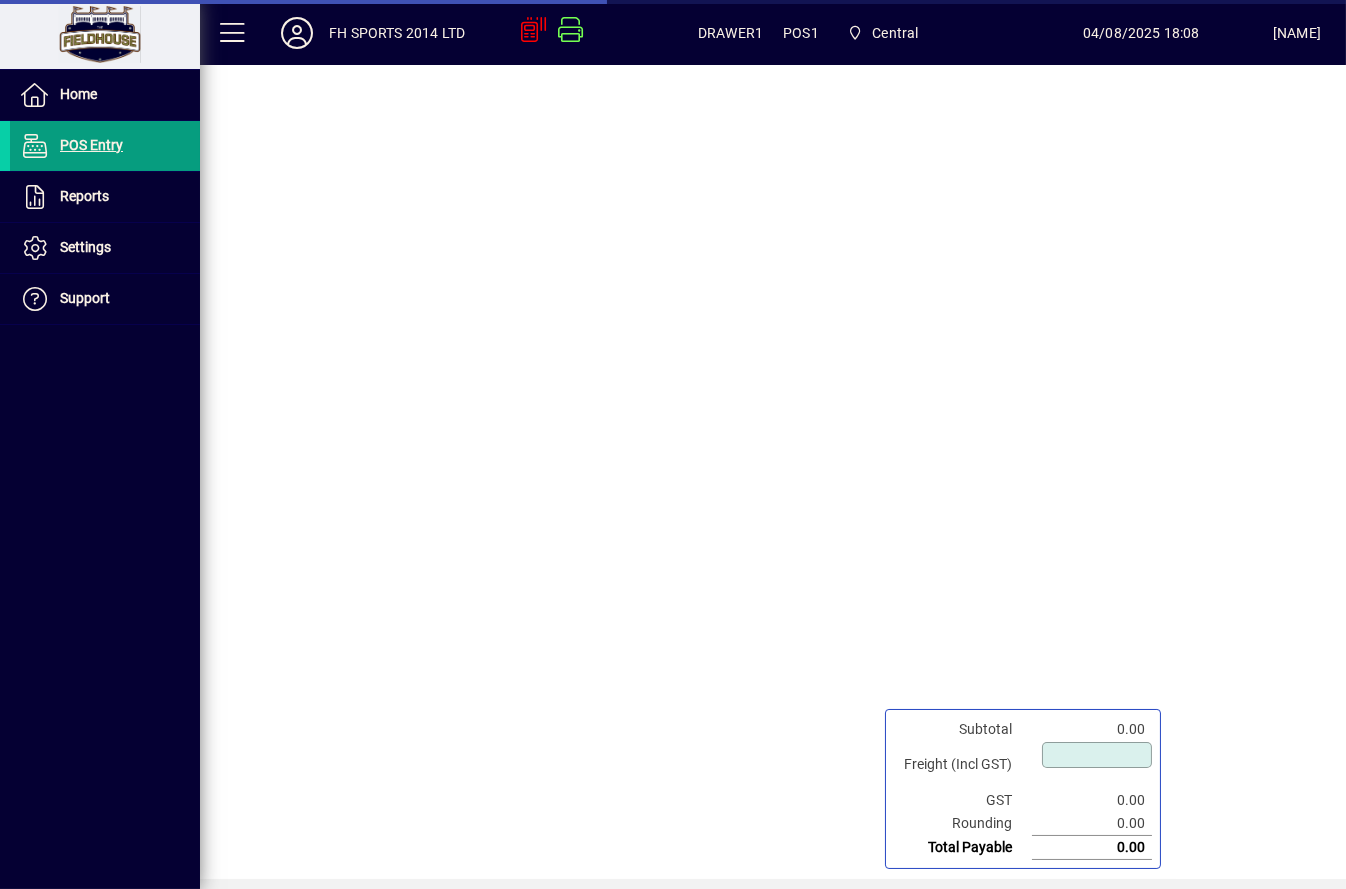 type on "****" 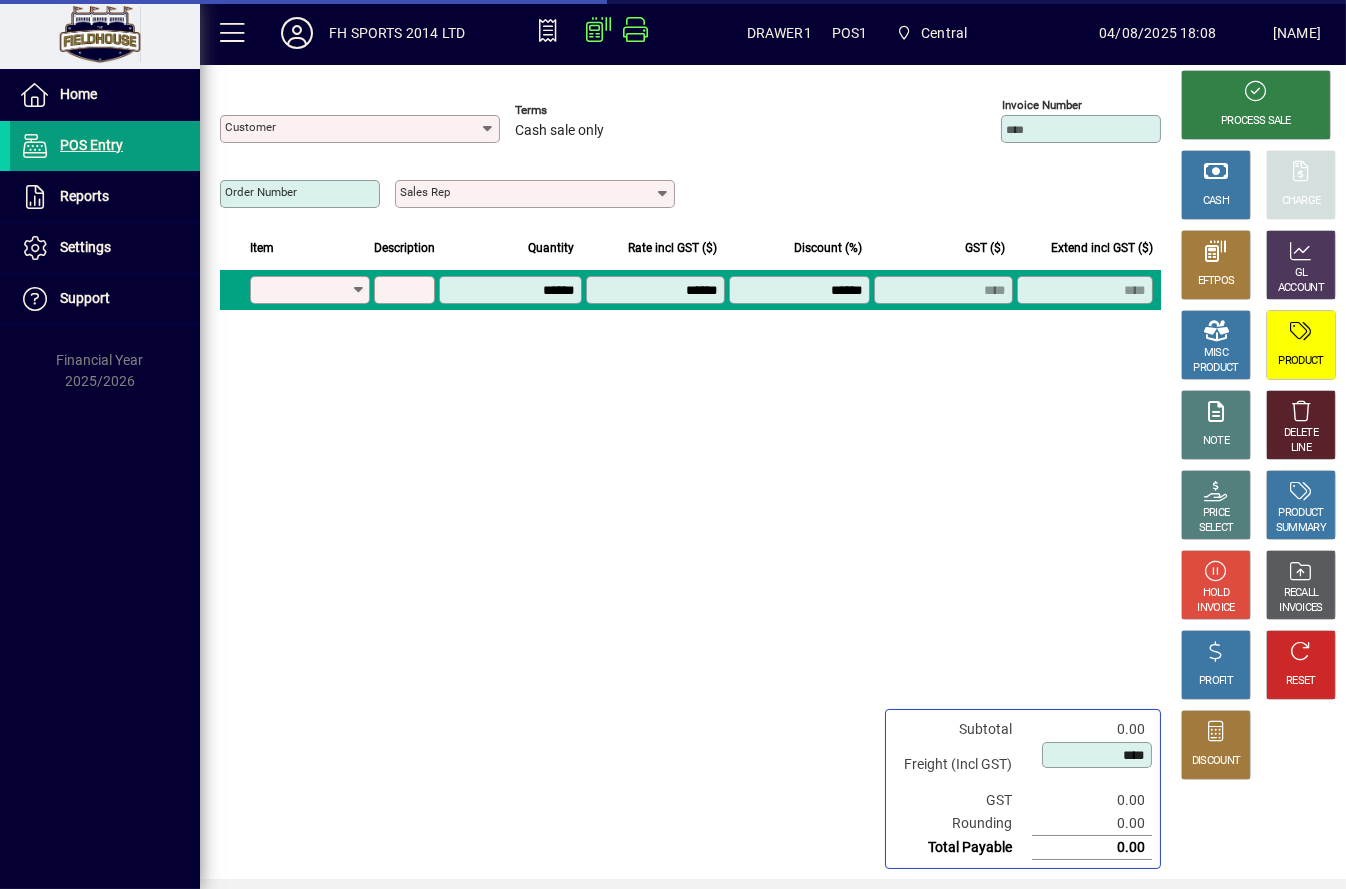 type on "**********" 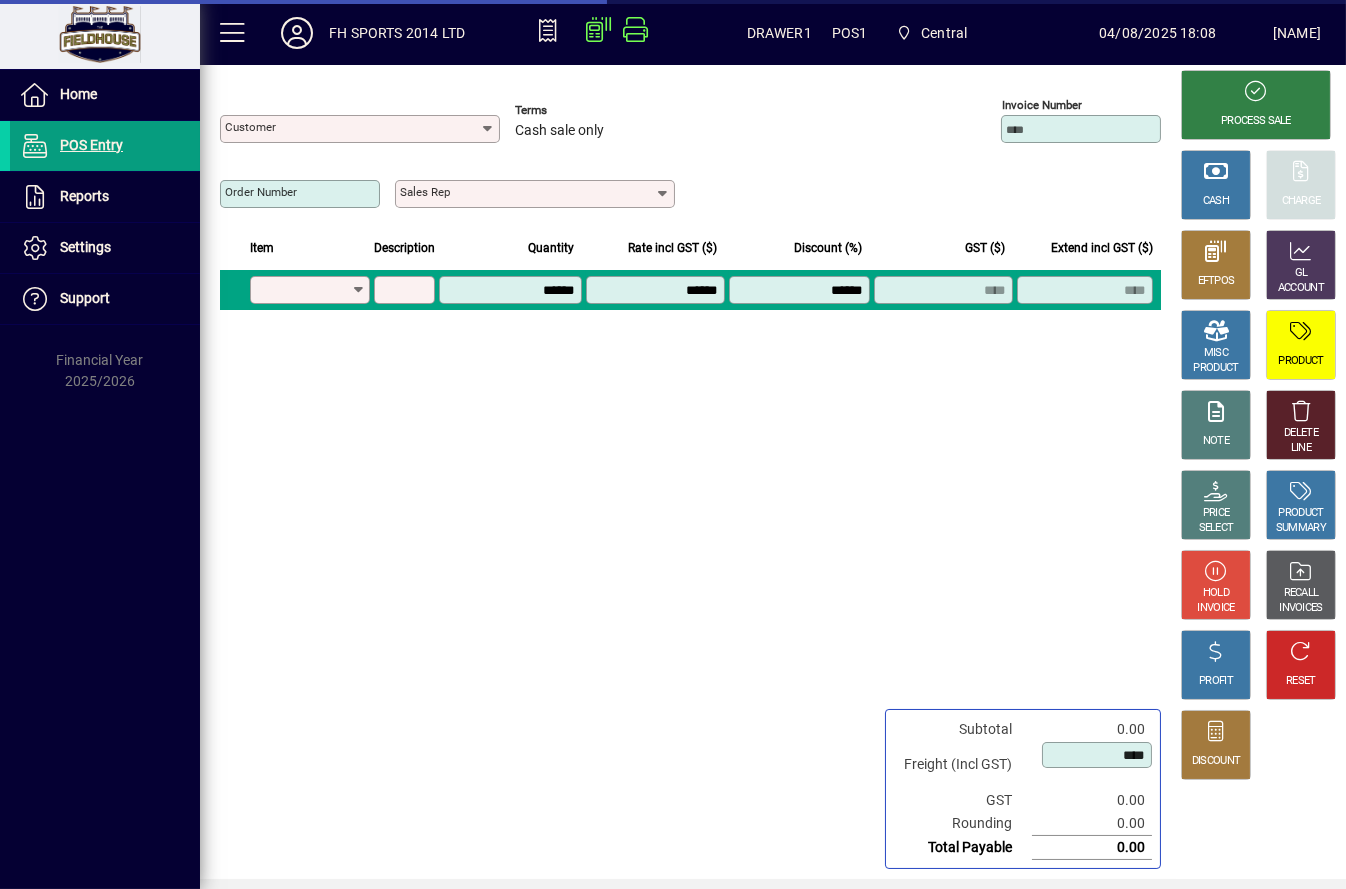 type on "*********" 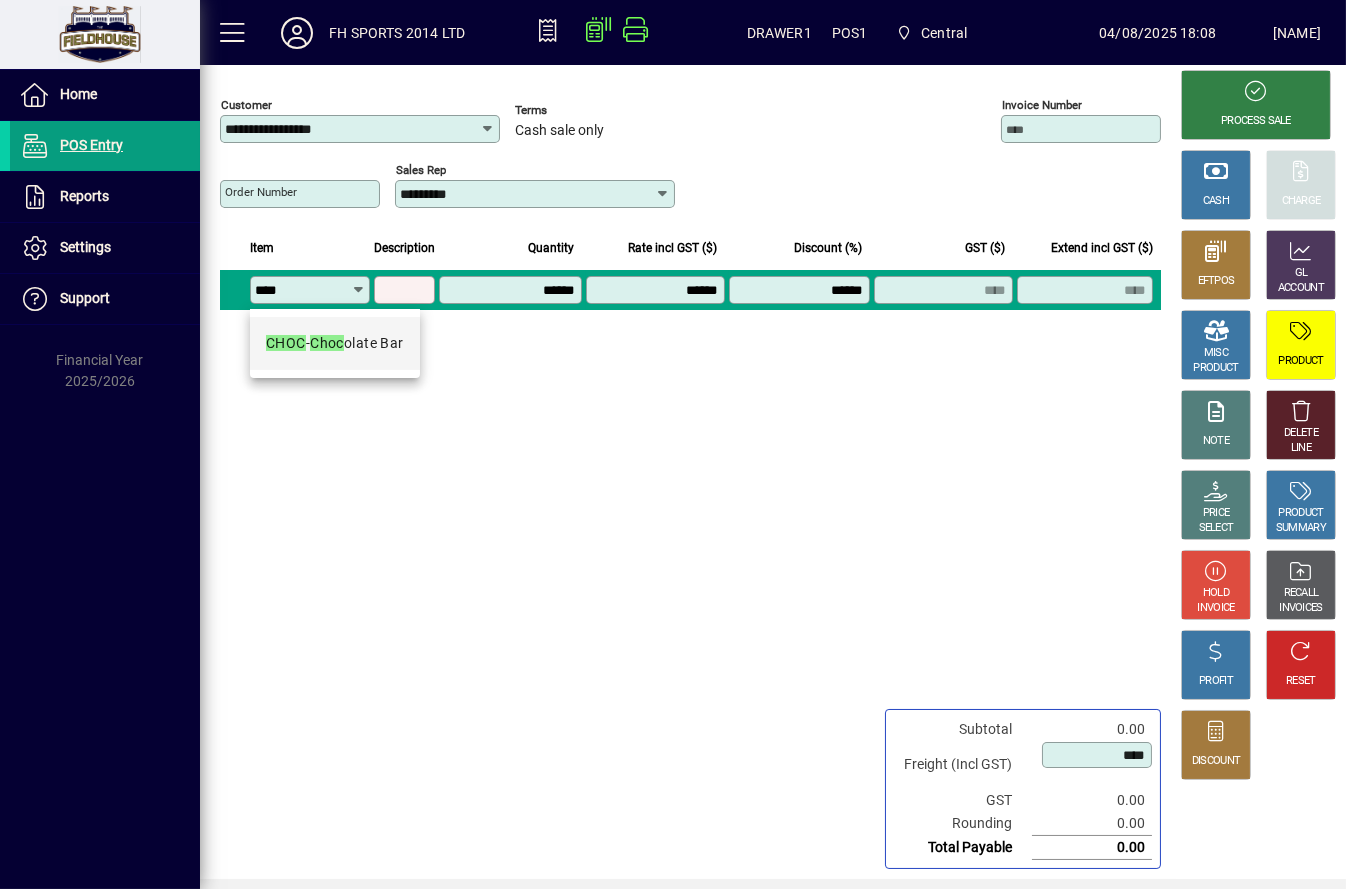 click on "CHOC  -  Choc olate Bar" at bounding box center (335, 343) 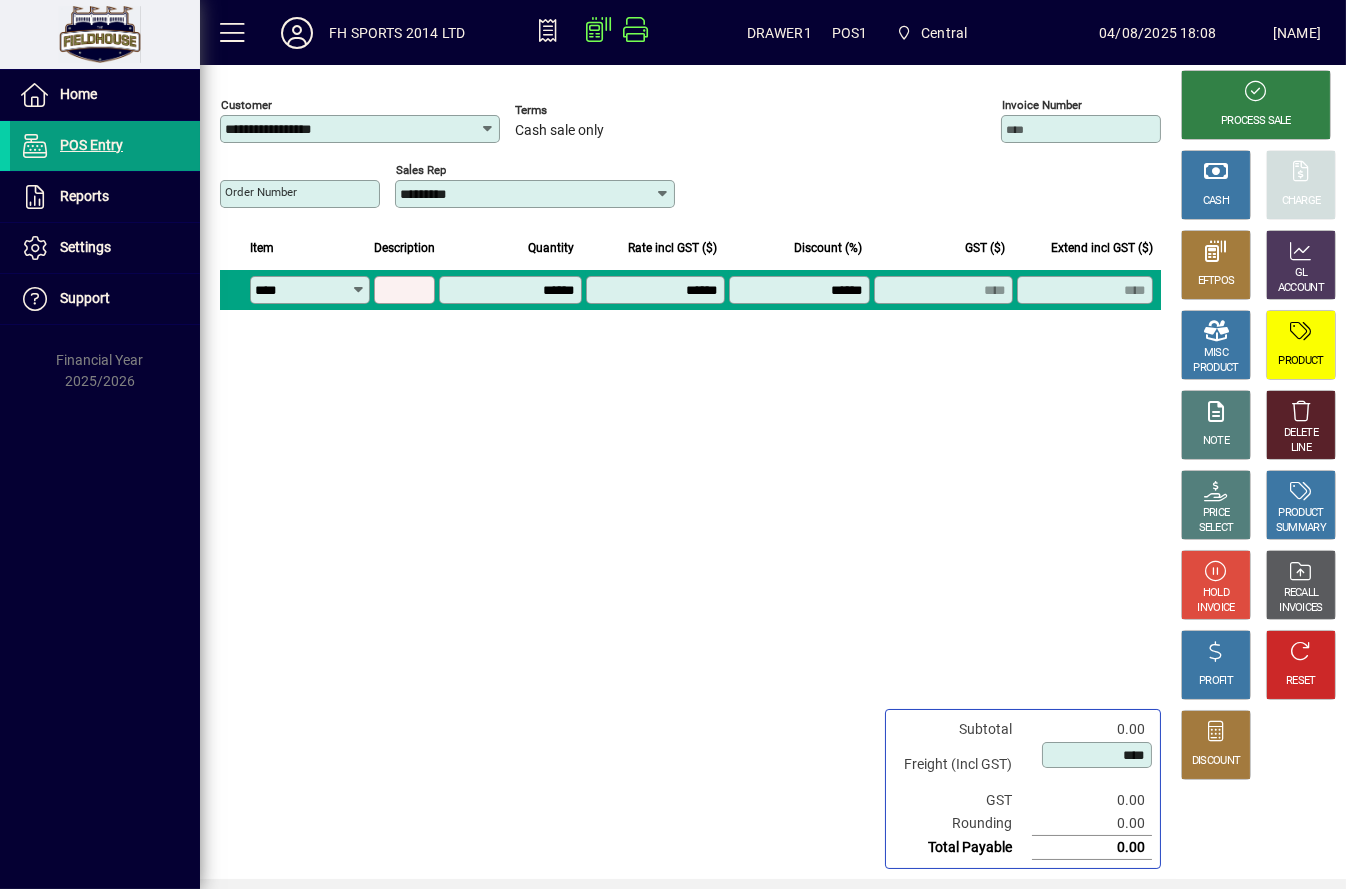 type on "****" 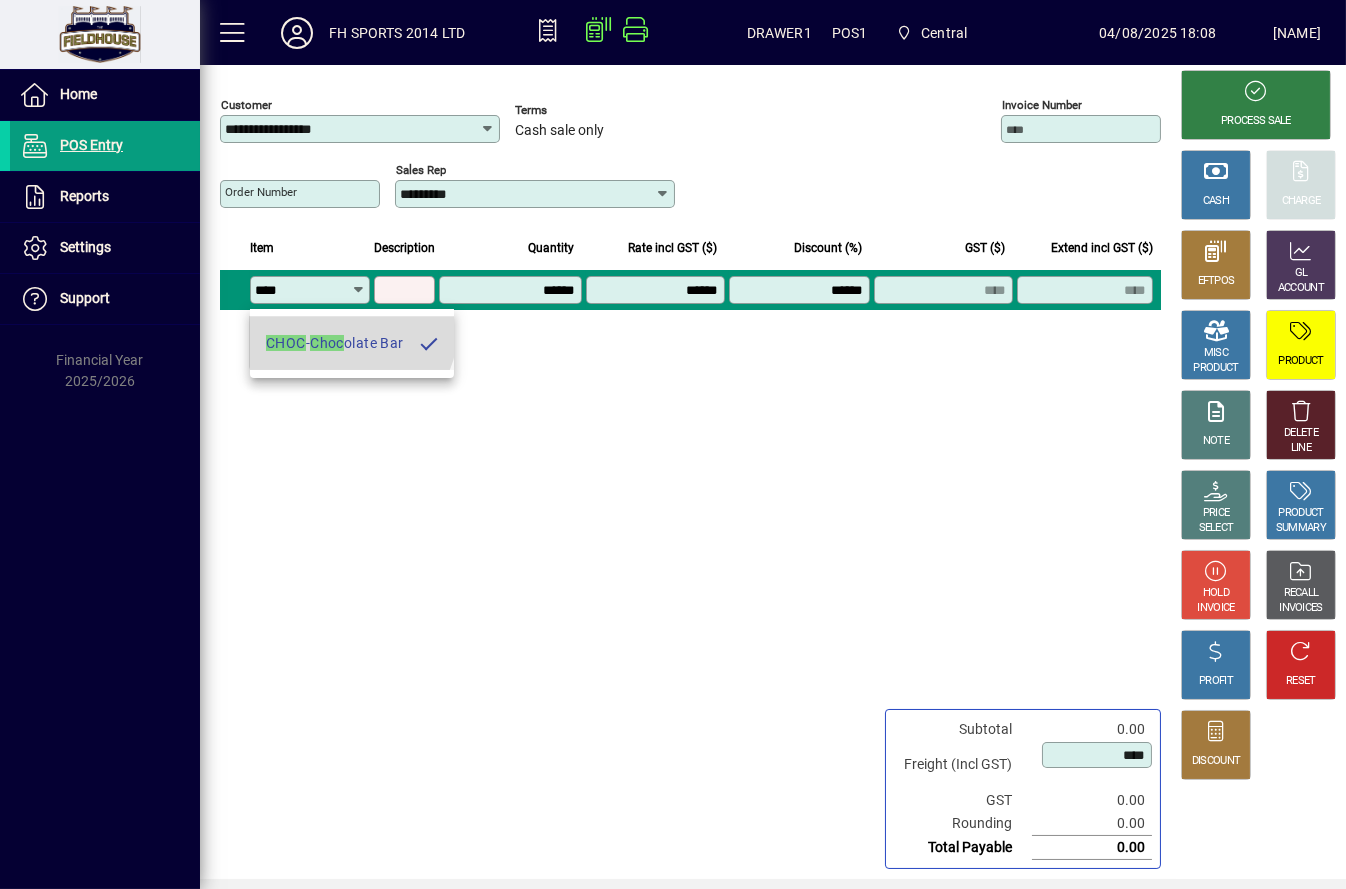 type on "**********" 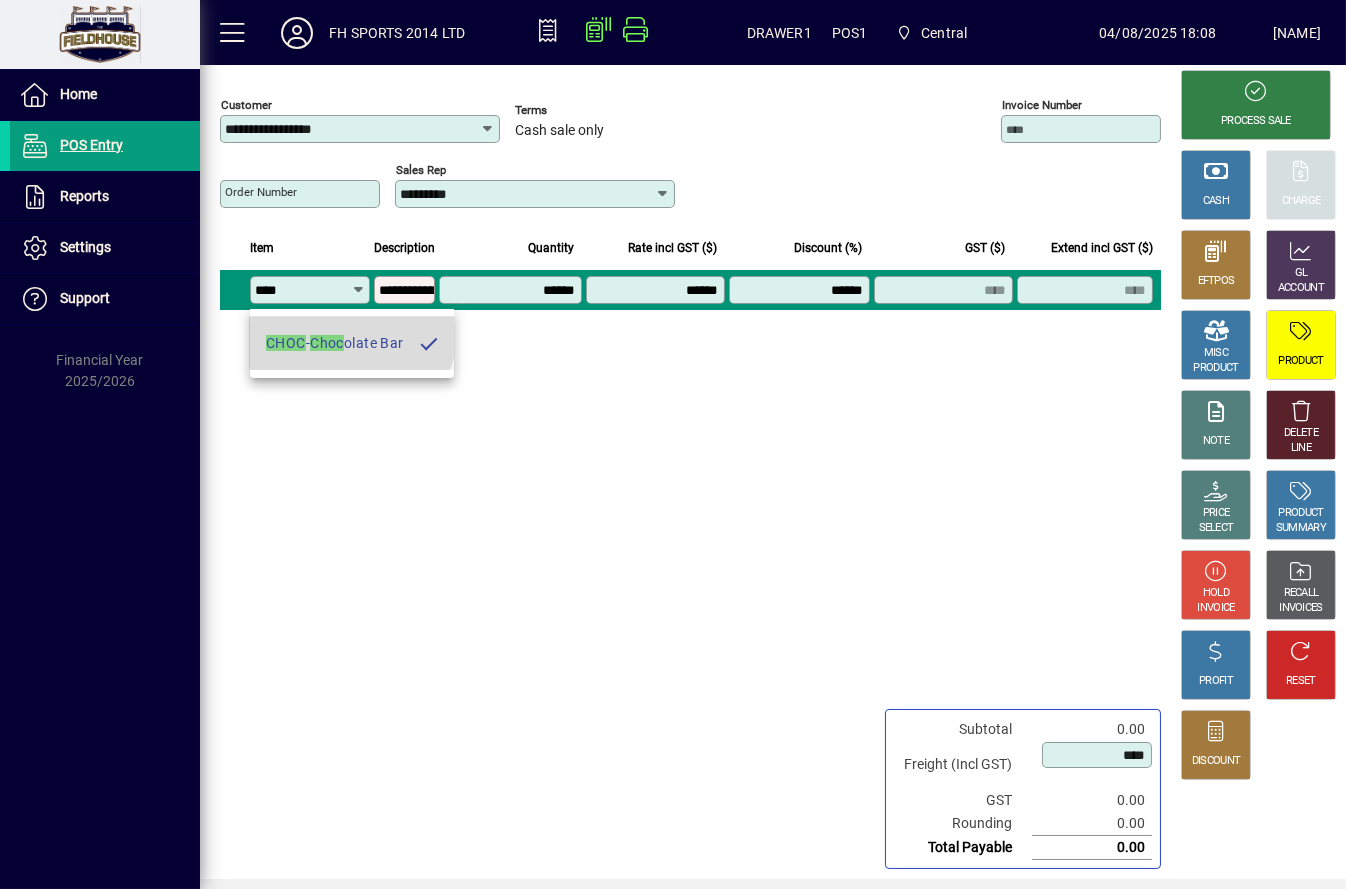 type on "******" 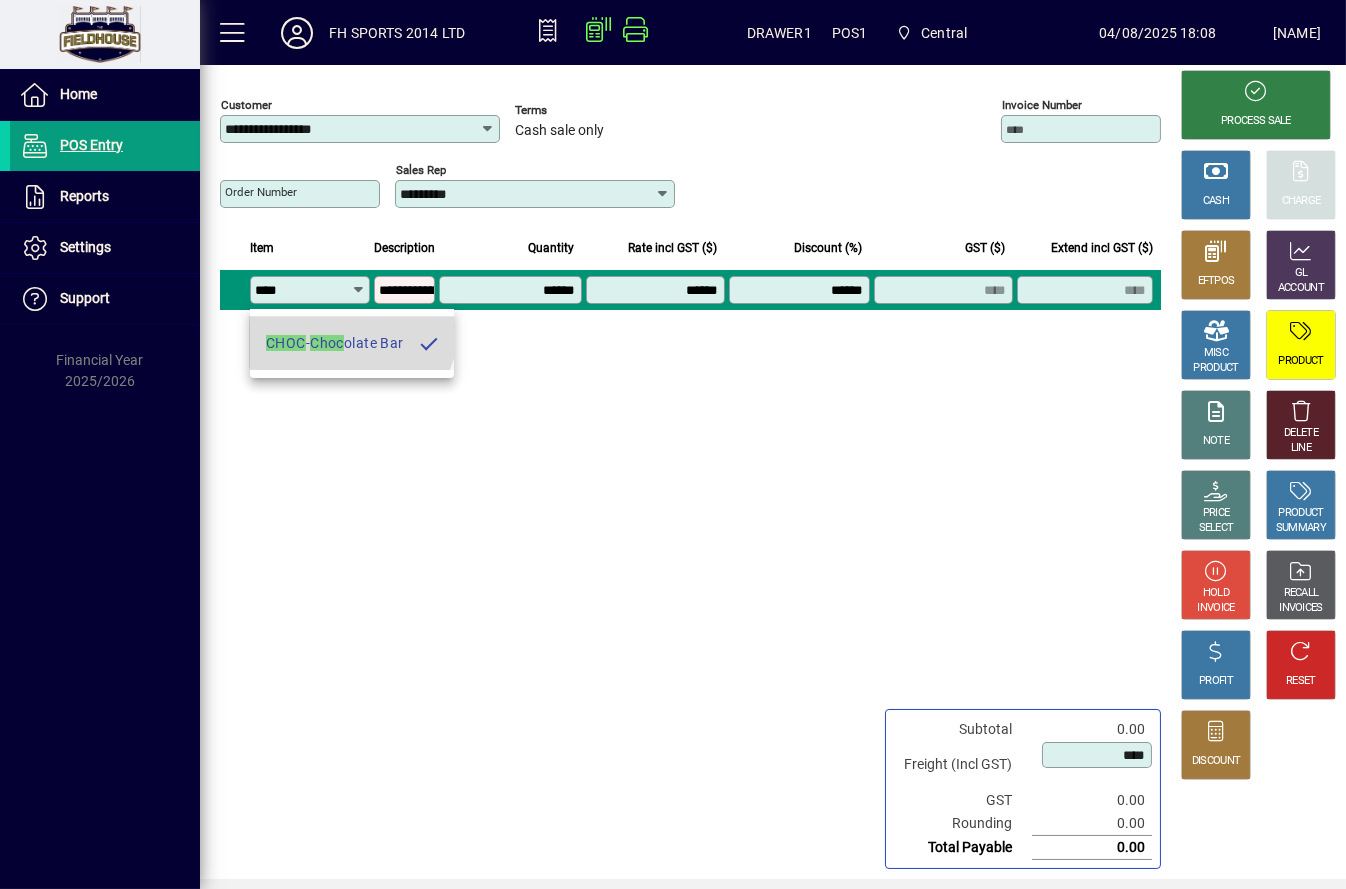 type on "****" 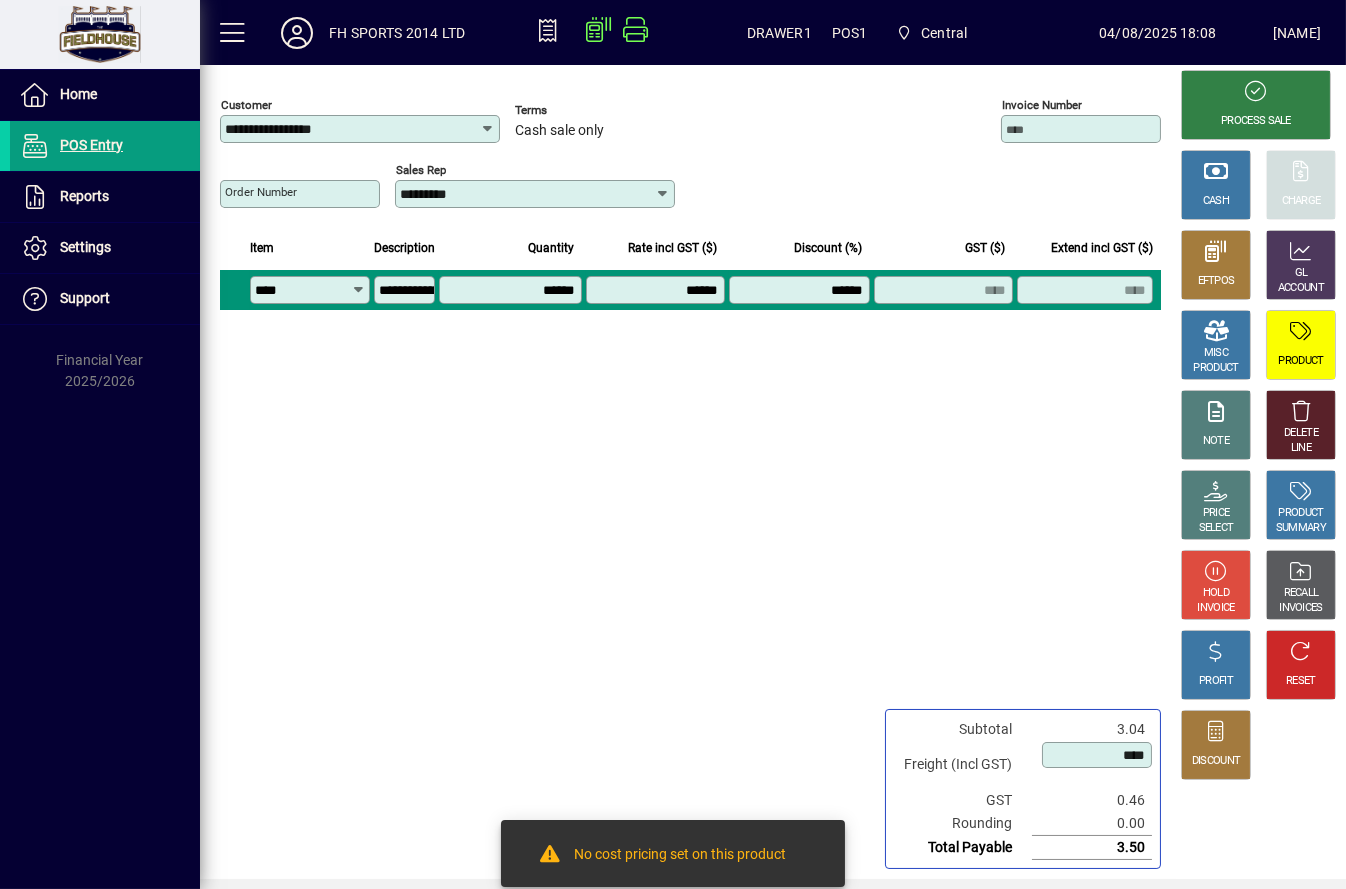 drag, startPoint x: 473, startPoint y: 285, endPoint x: 889, endPoint y: 306, distance: 416.52972 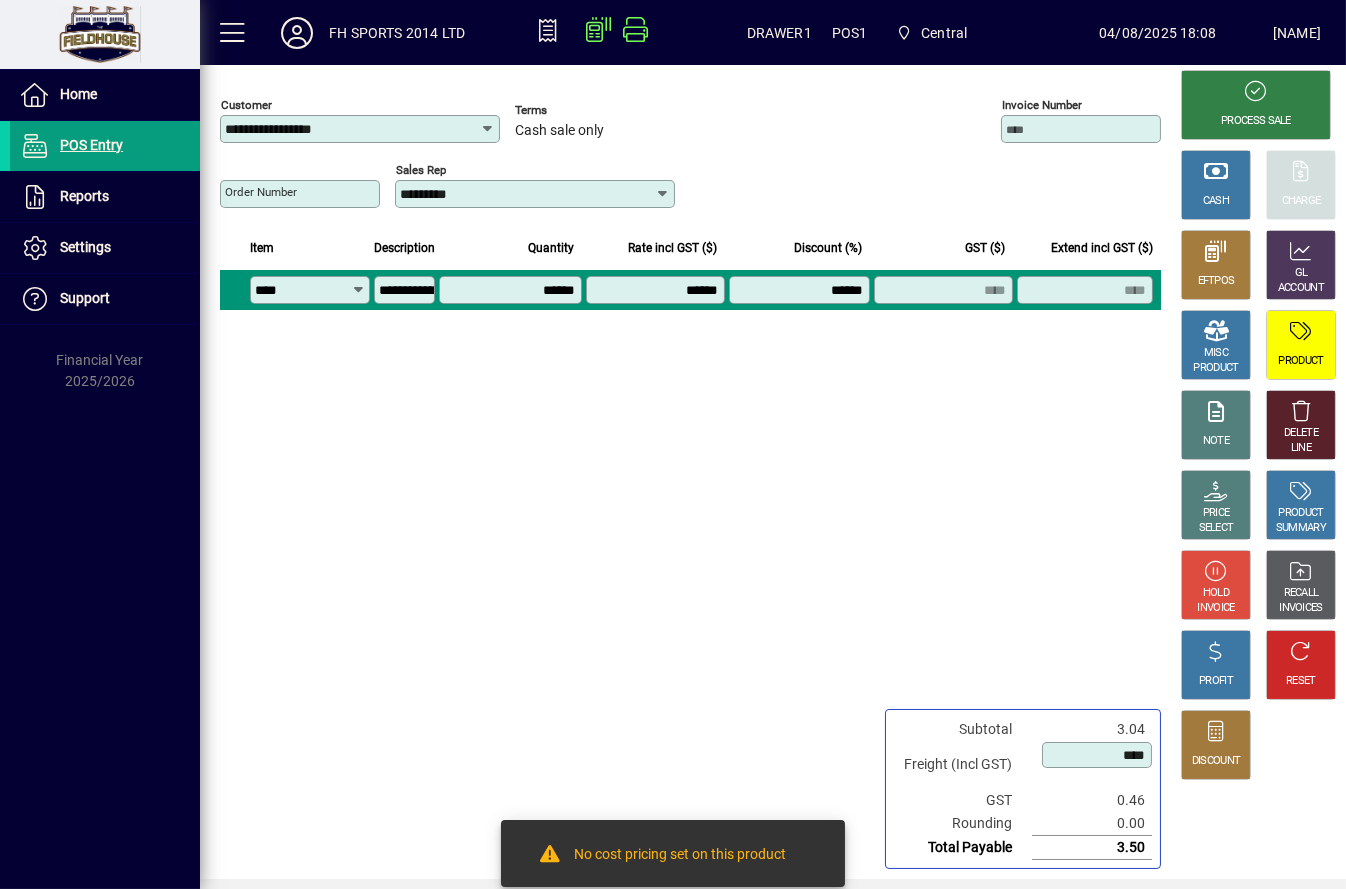 click on "**********" at bounding box center (690, 290) 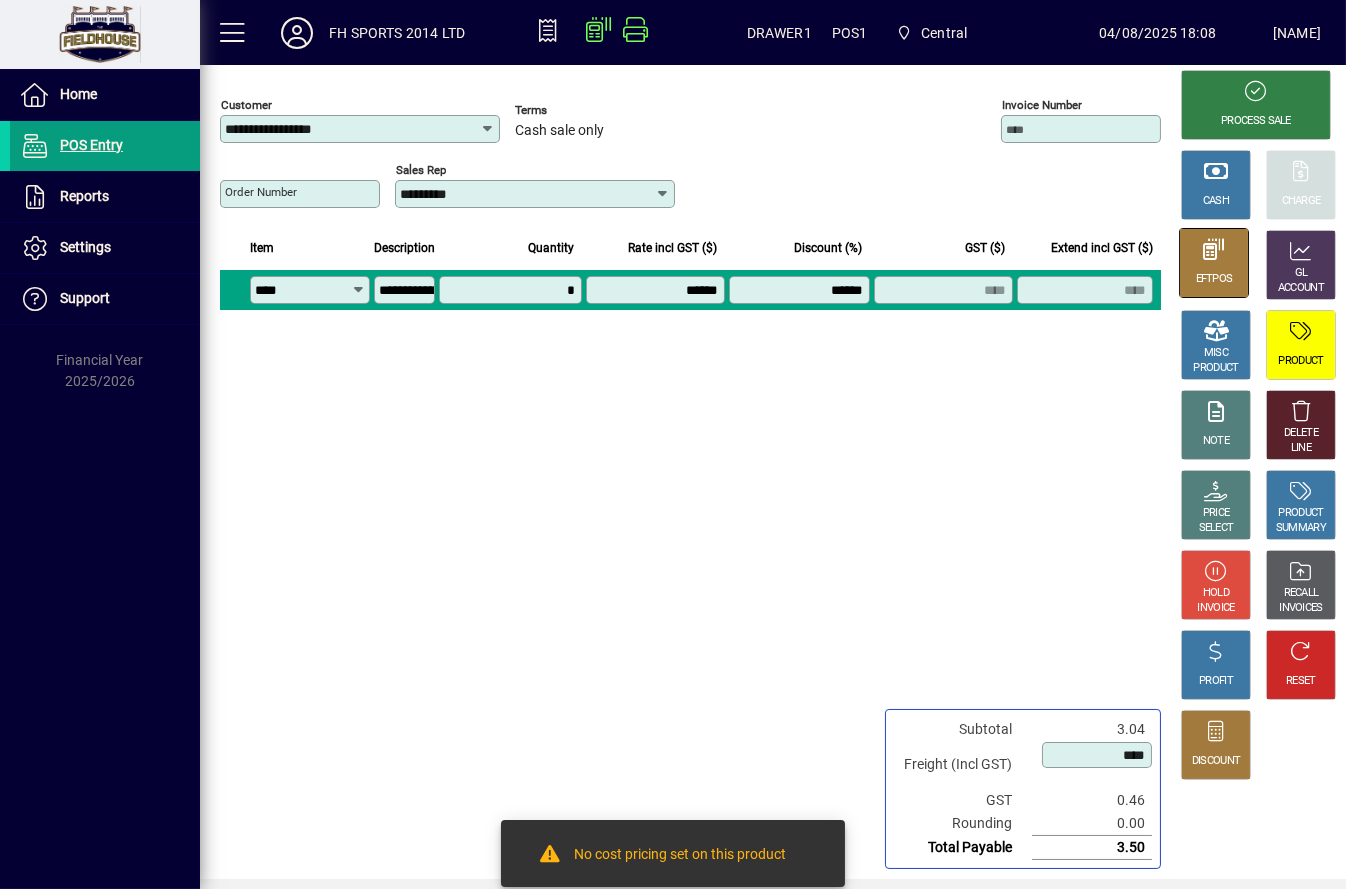 type on "******" 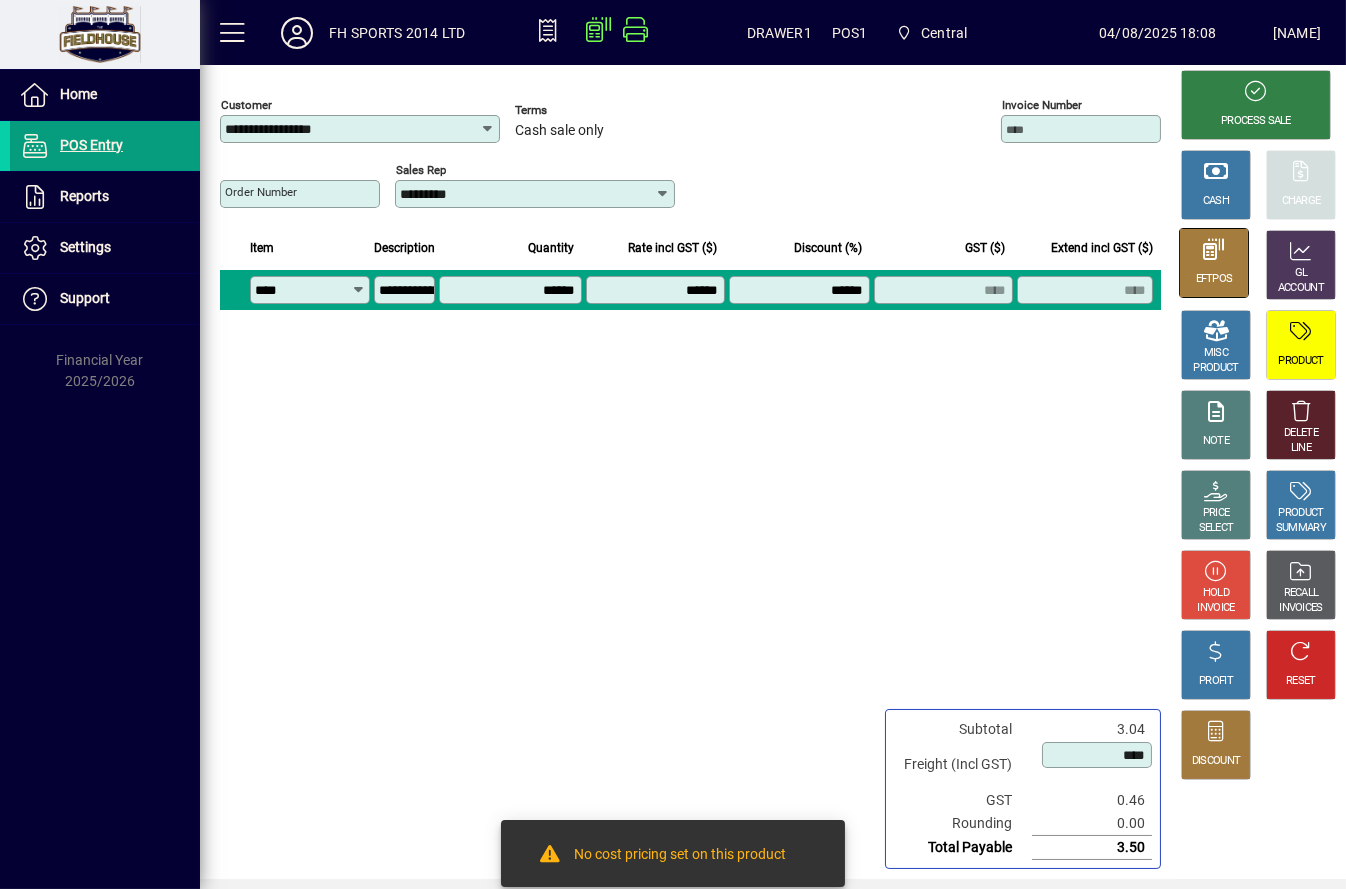 click on "EFTPOS" 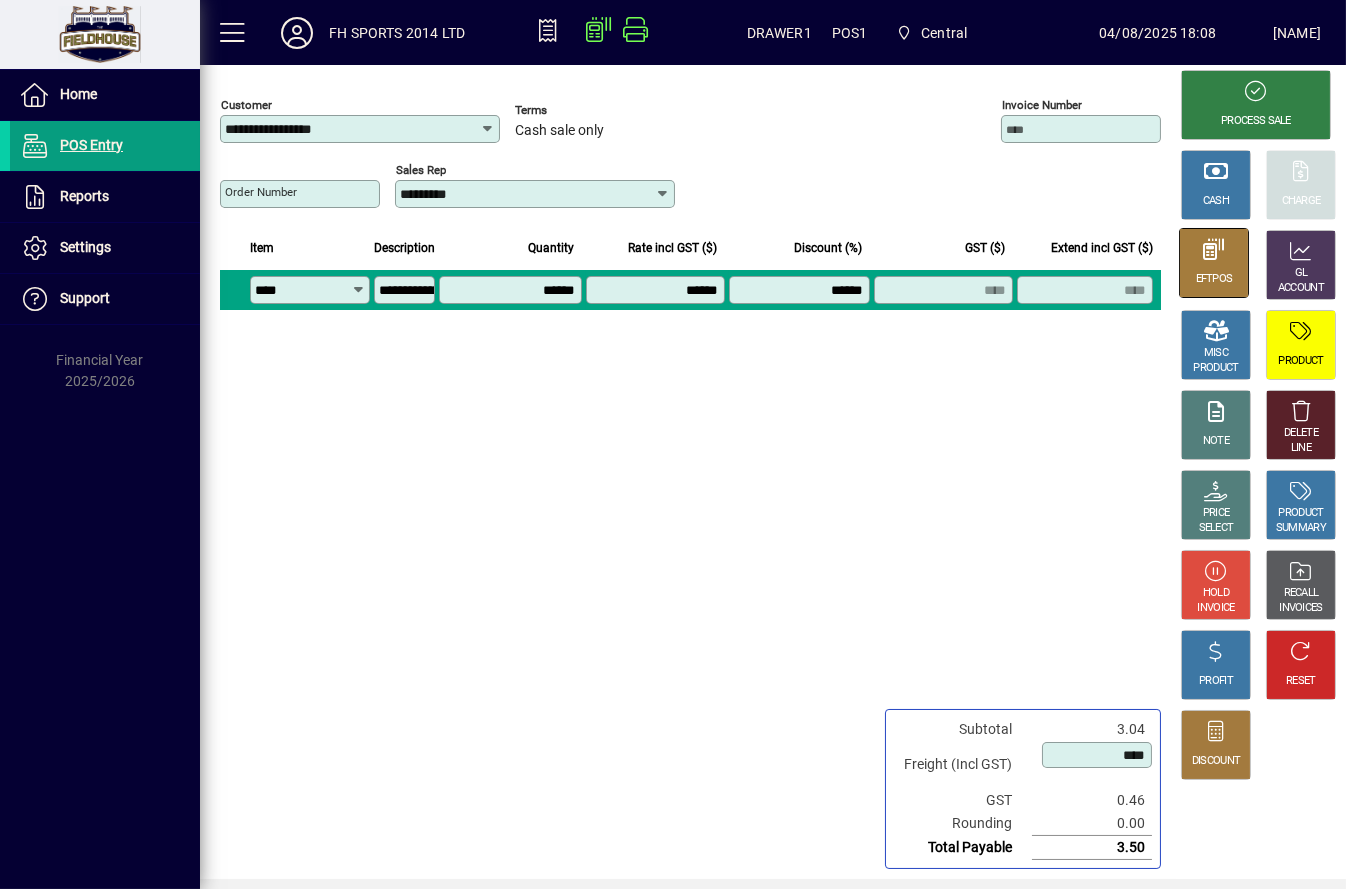 type on "****" 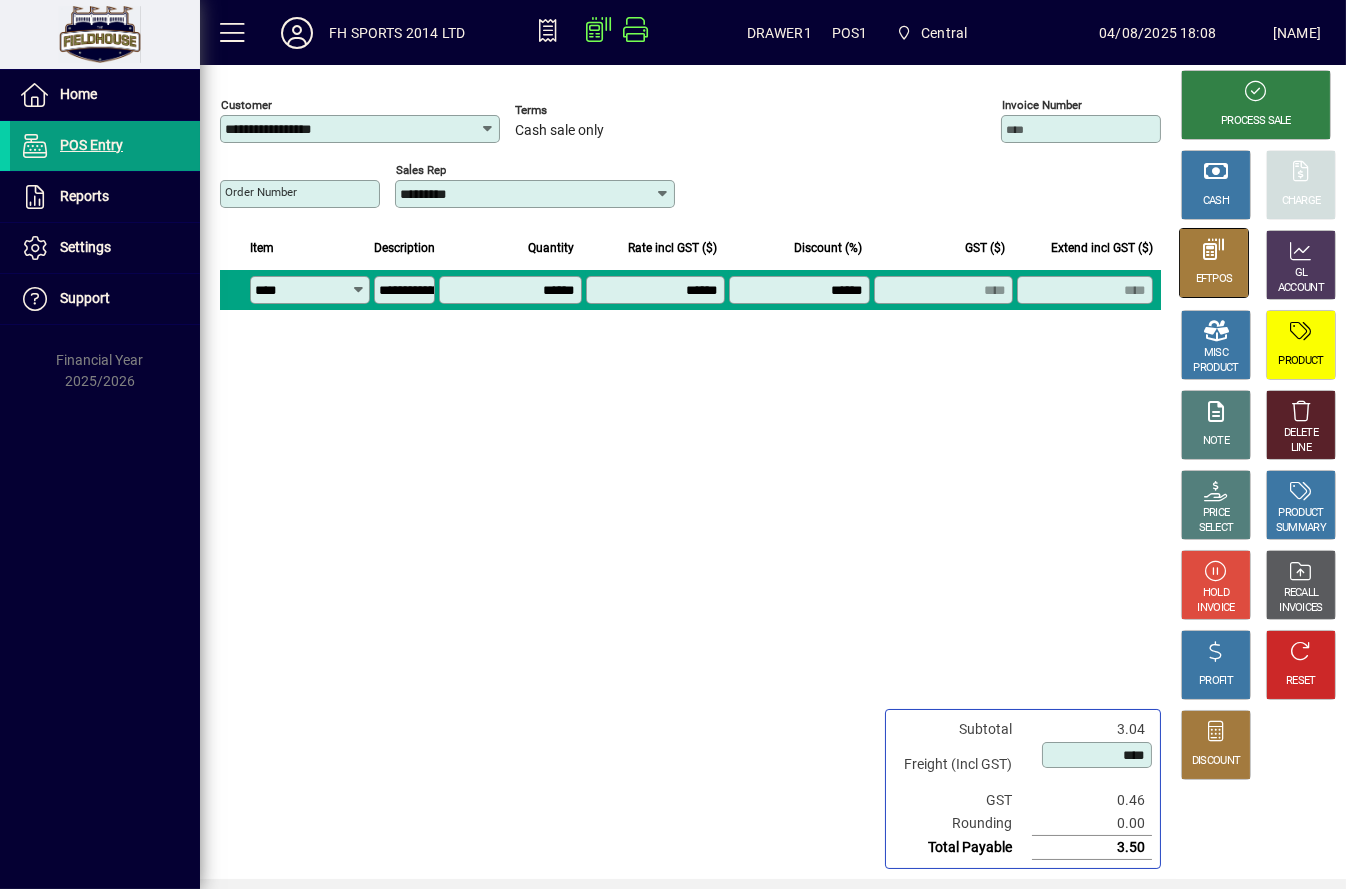 type on "****" 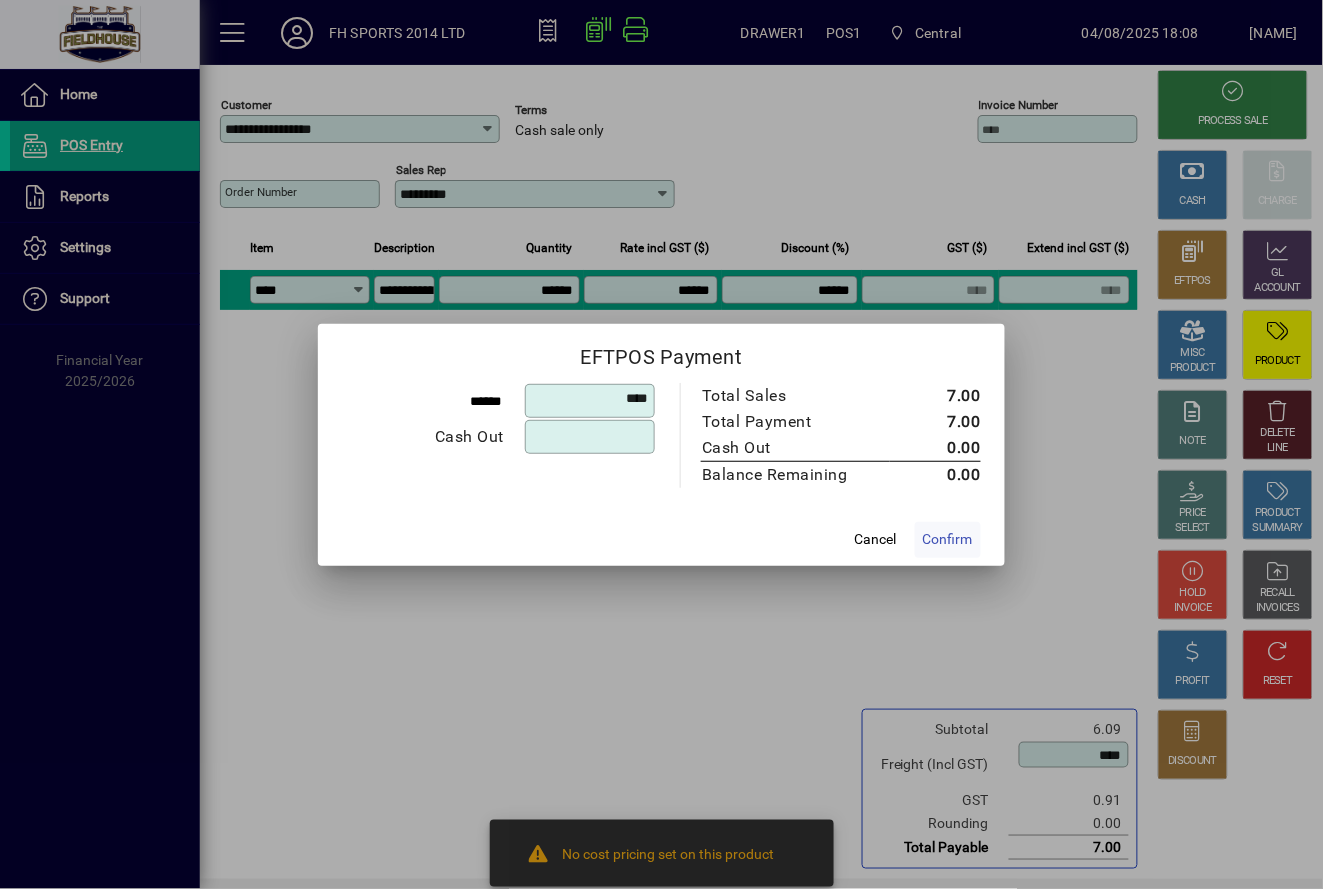 click 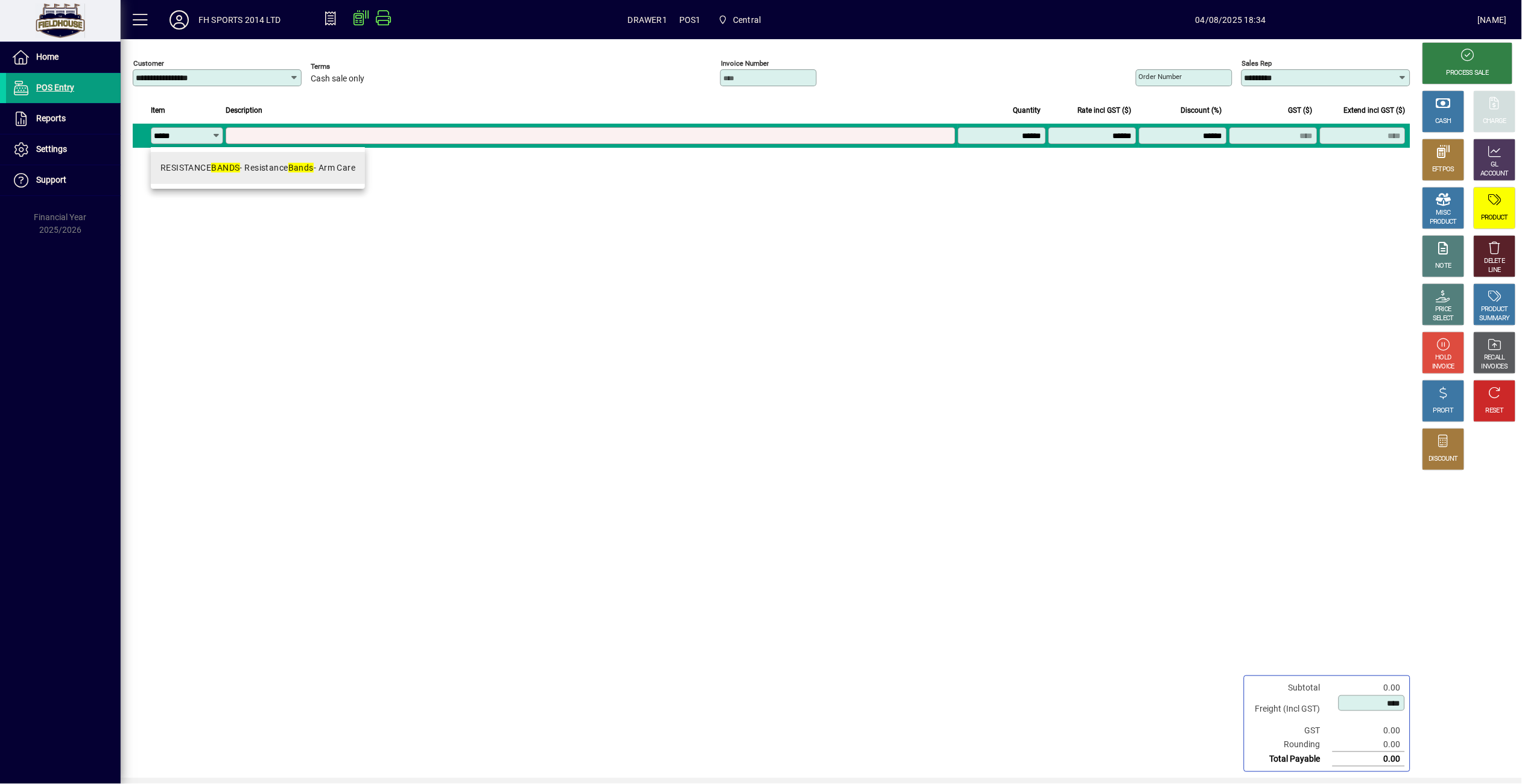 click on "RESISTANCE BANDS  - Resistance  Bands  - Arm Care" at bounding box center (258, 168) 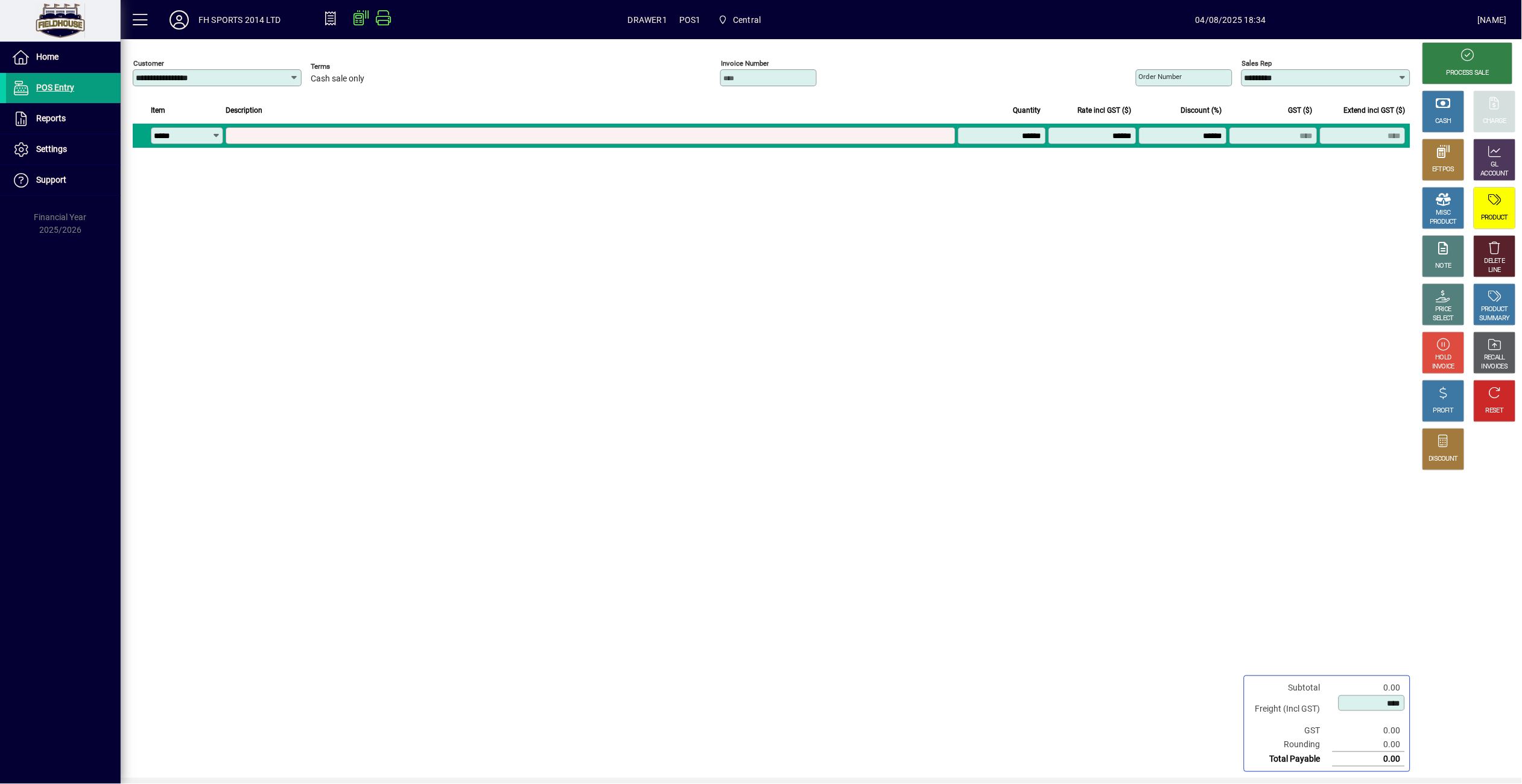 type on "**********" 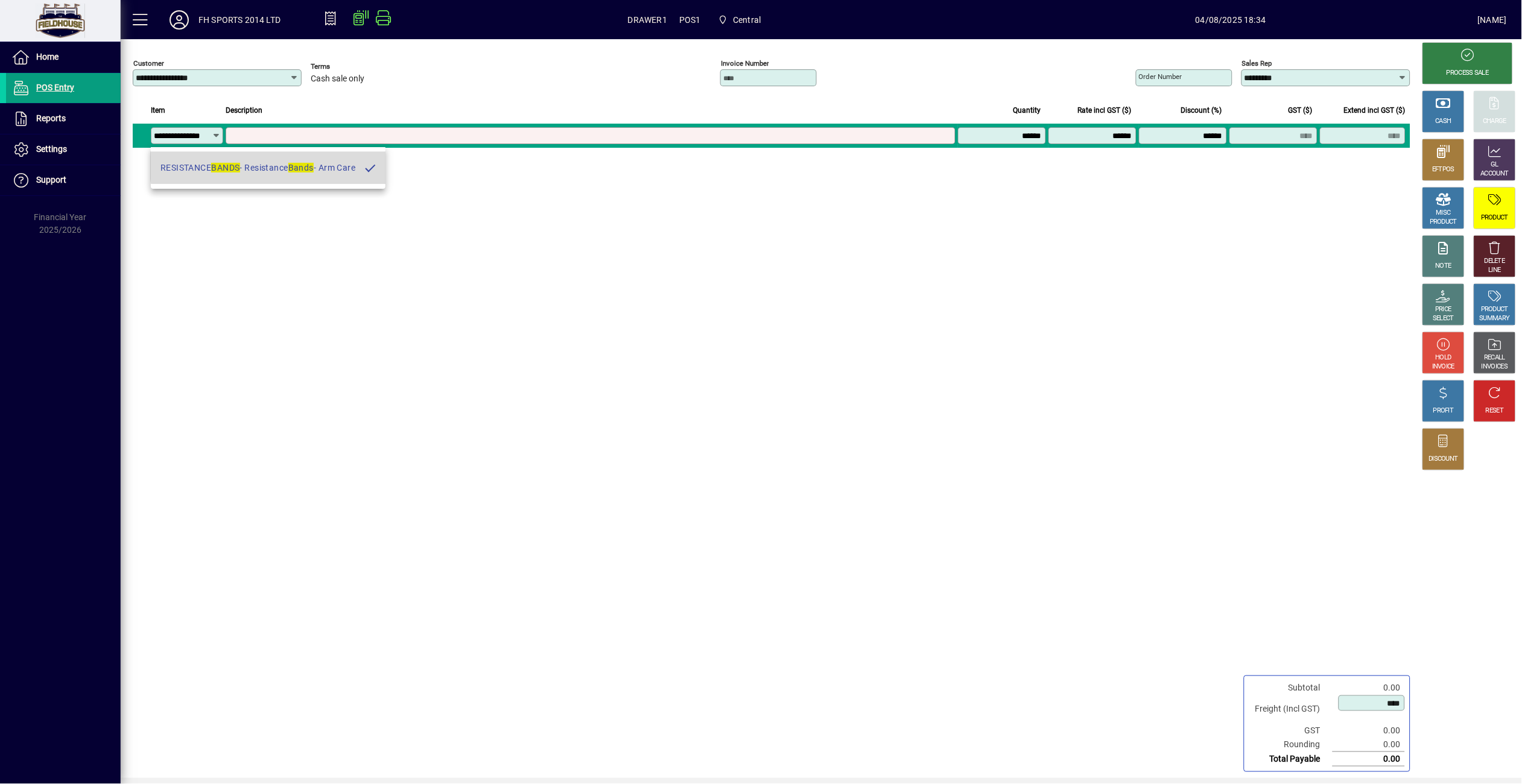 scroll, scrollTop: 0, scrollLeft: 21, axis: horizontal 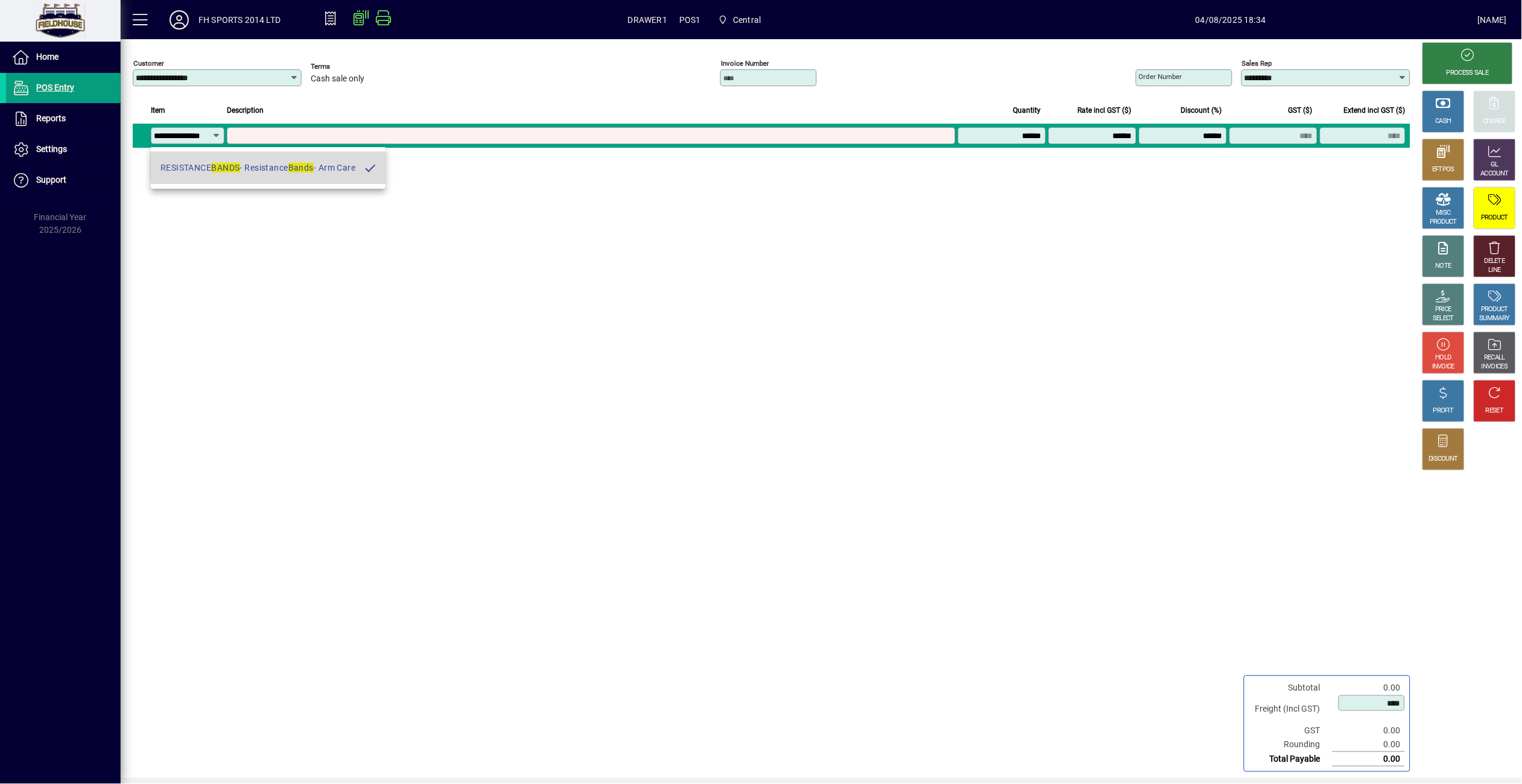 type on "**********" 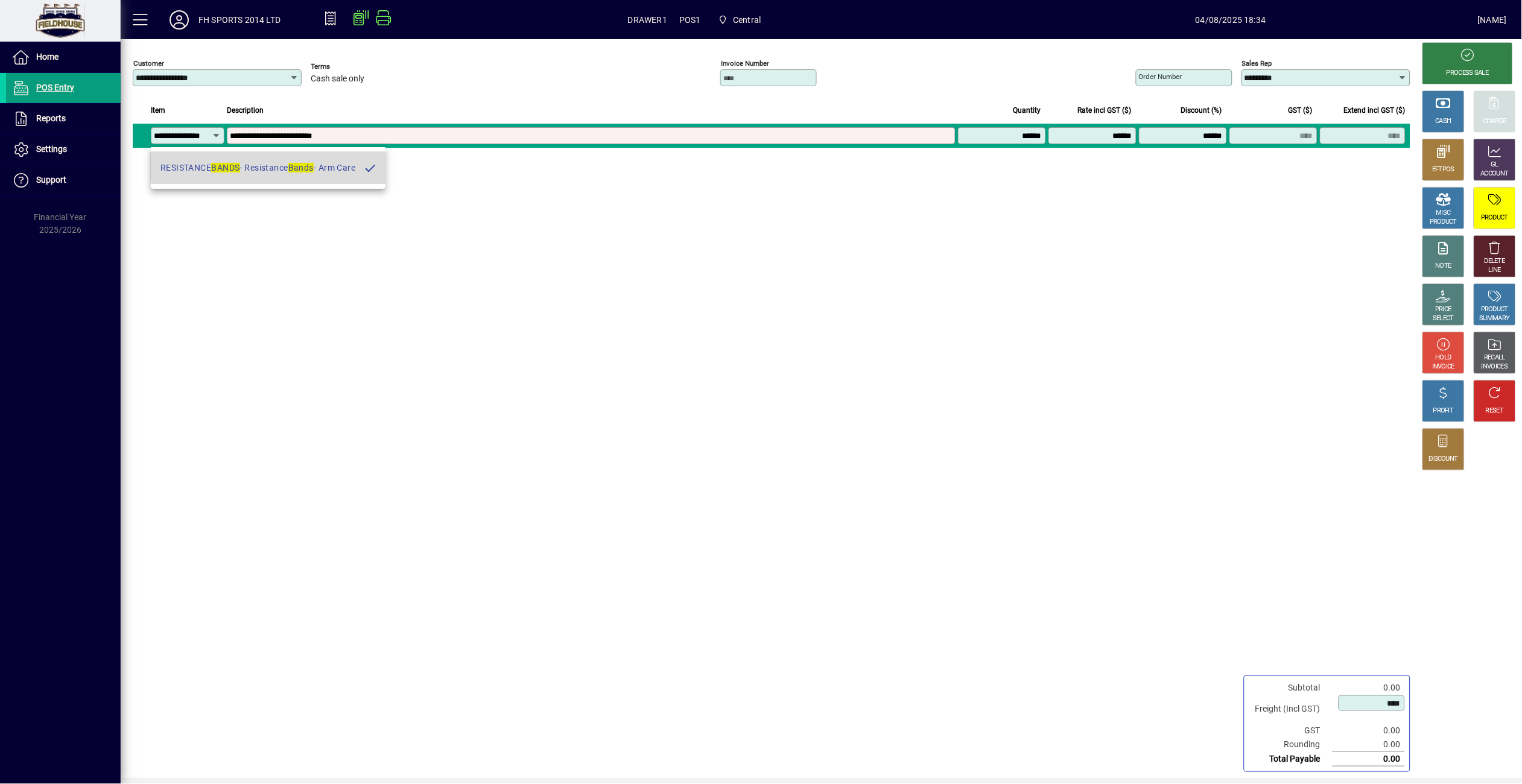 type on "*******" 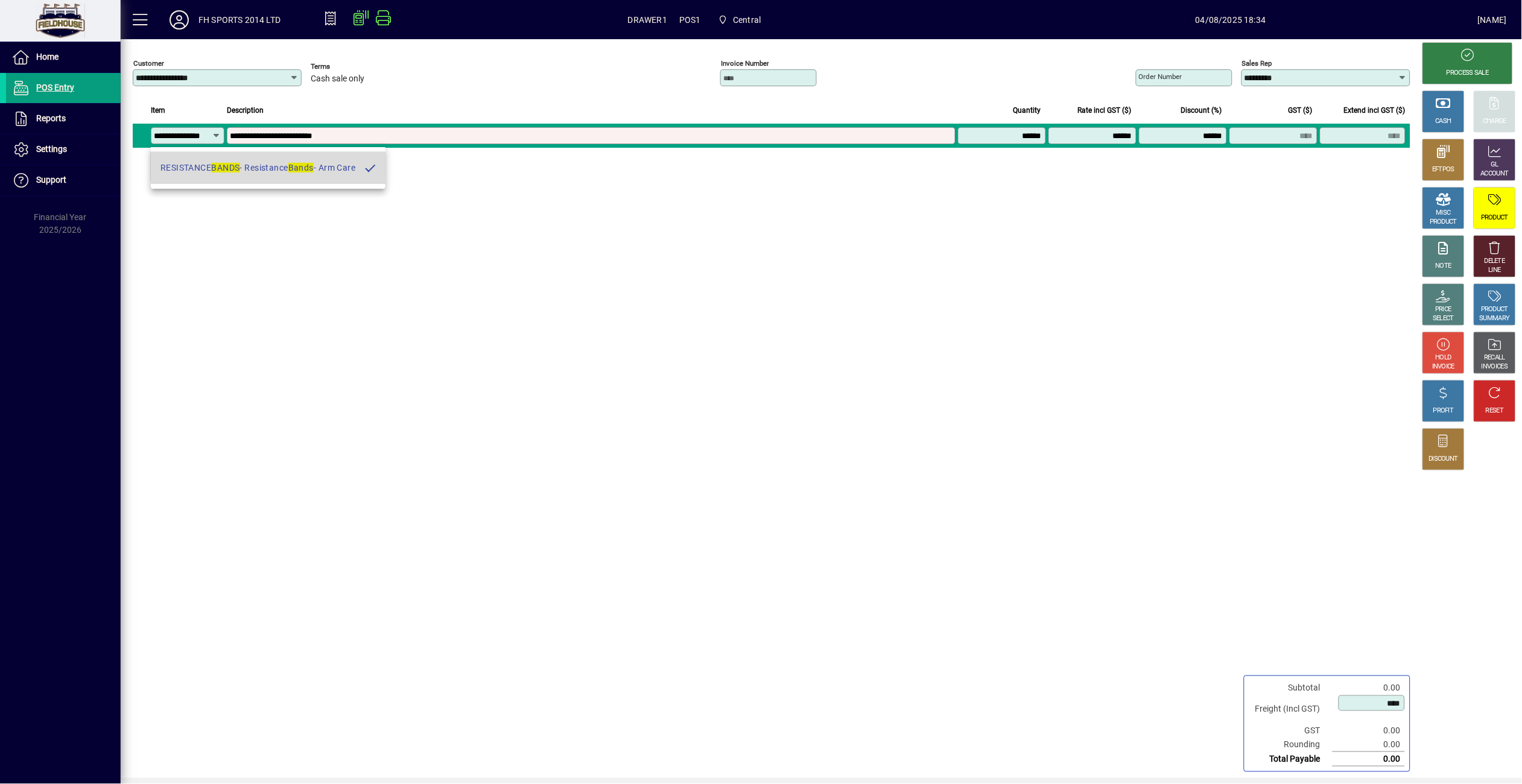 type on "*****" 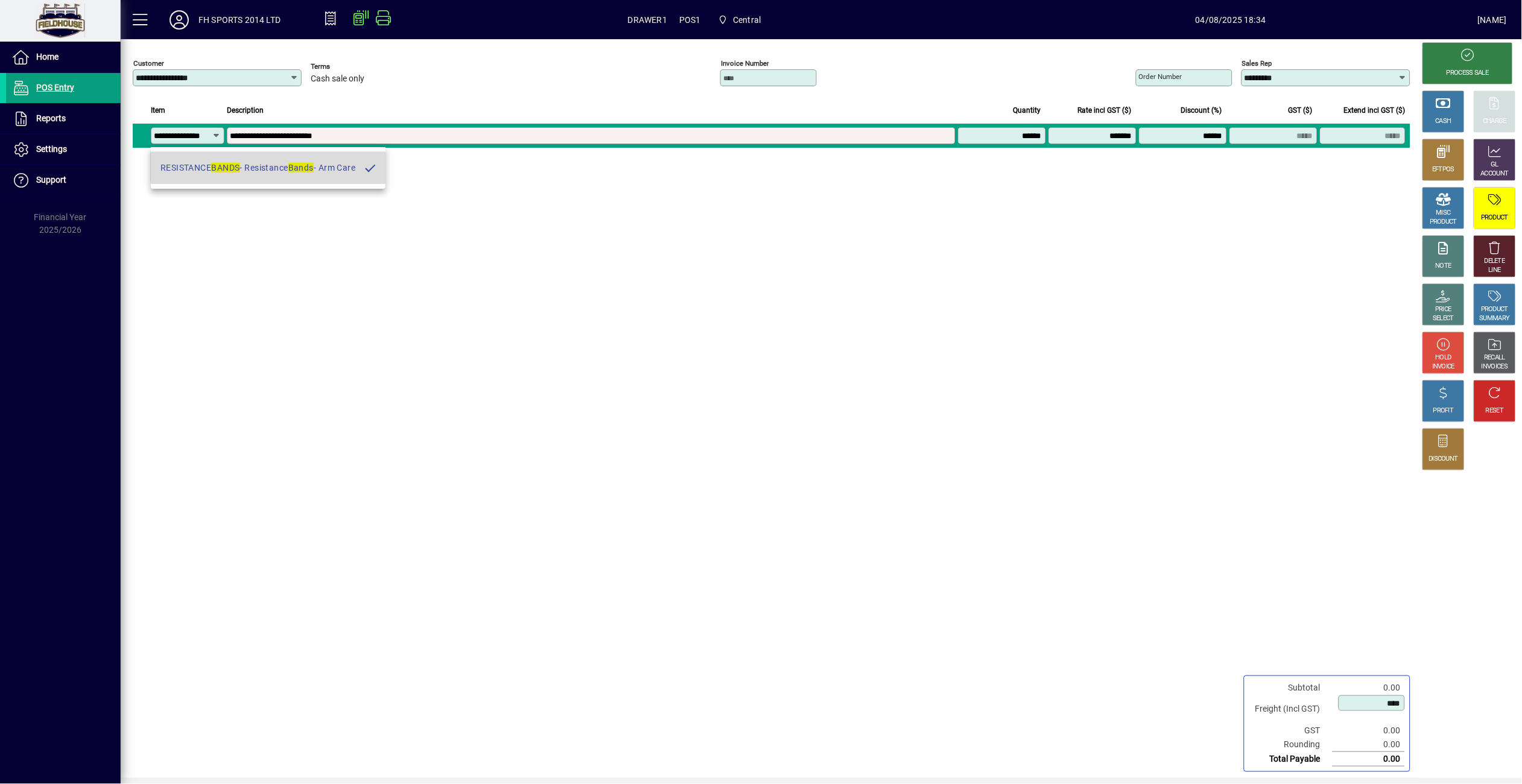 scroll, scrollTop: 0, scrollLeft: 0, axis: both 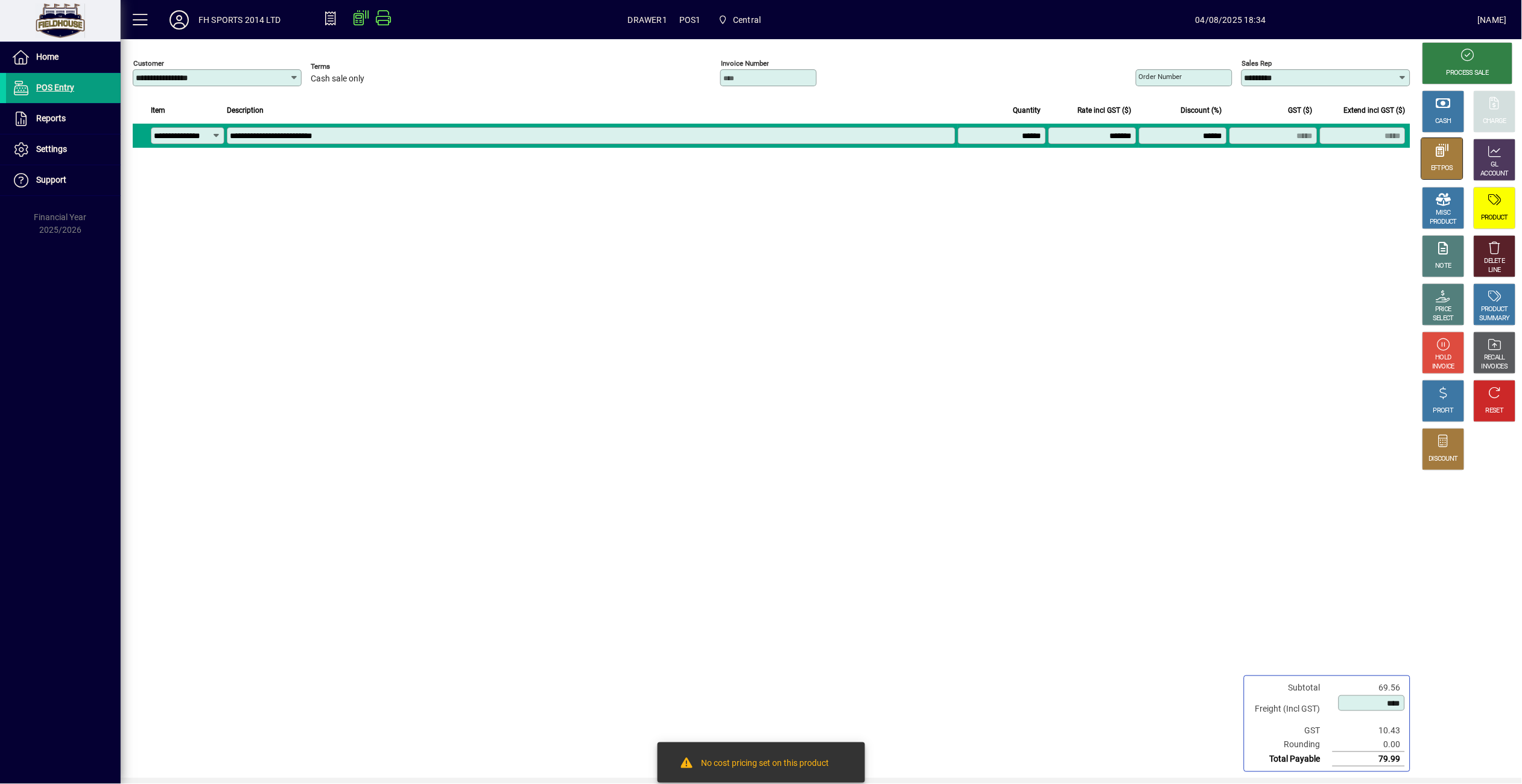 click on "EFTPOS" 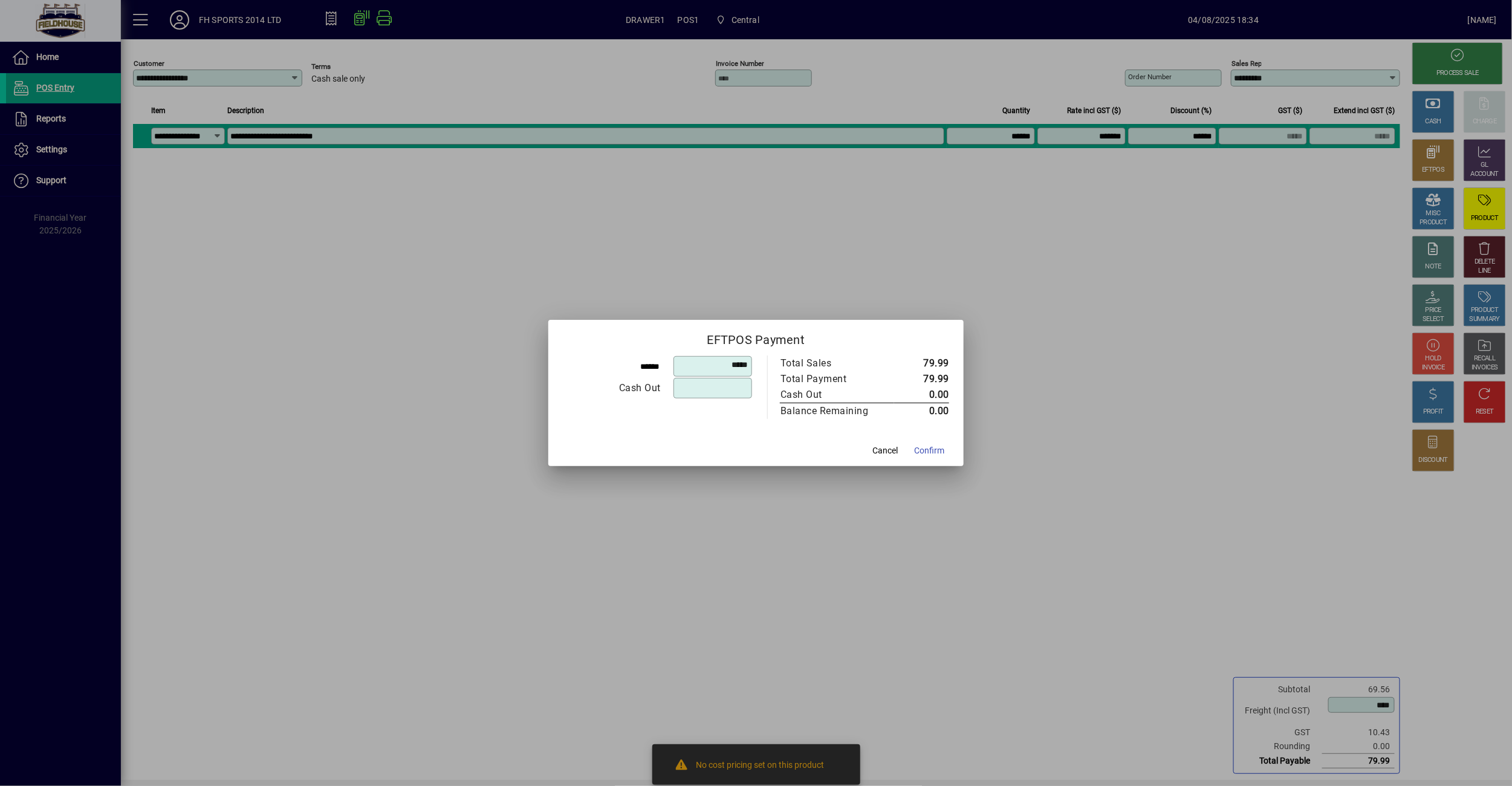 click on "Confirm" 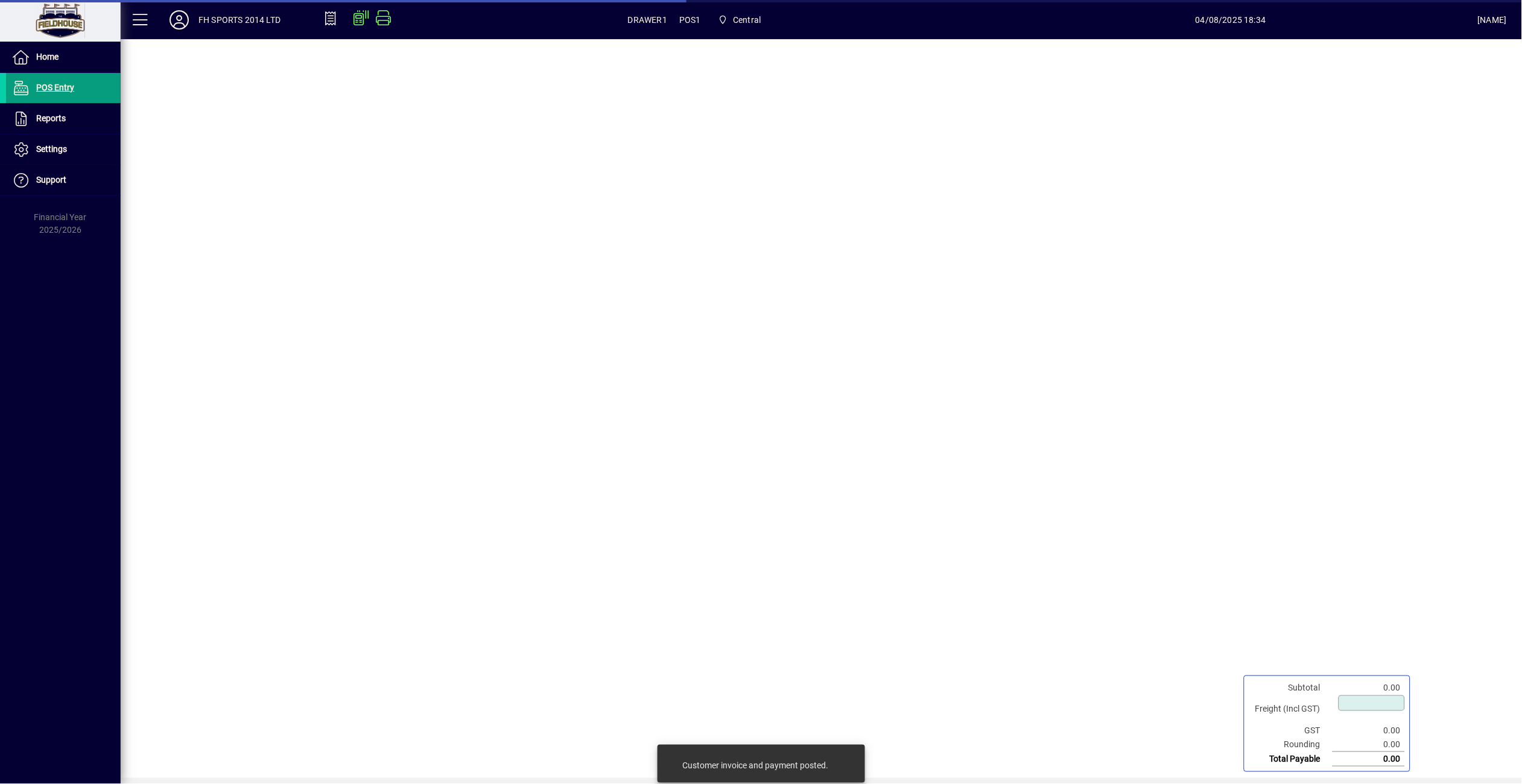 type on "****" 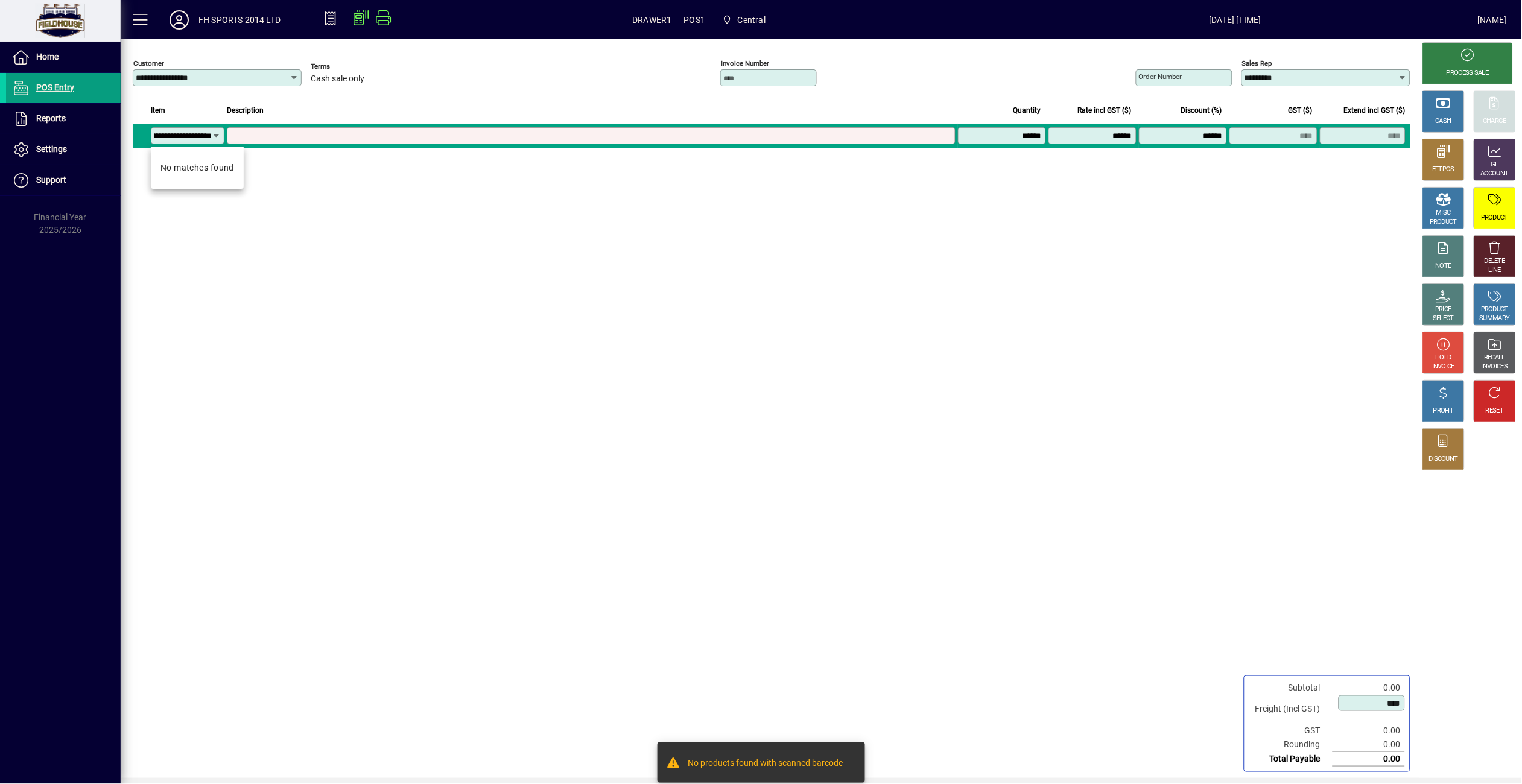 scroll, scrollTop: 0, scrollLeft: 1784, axis: horizontal 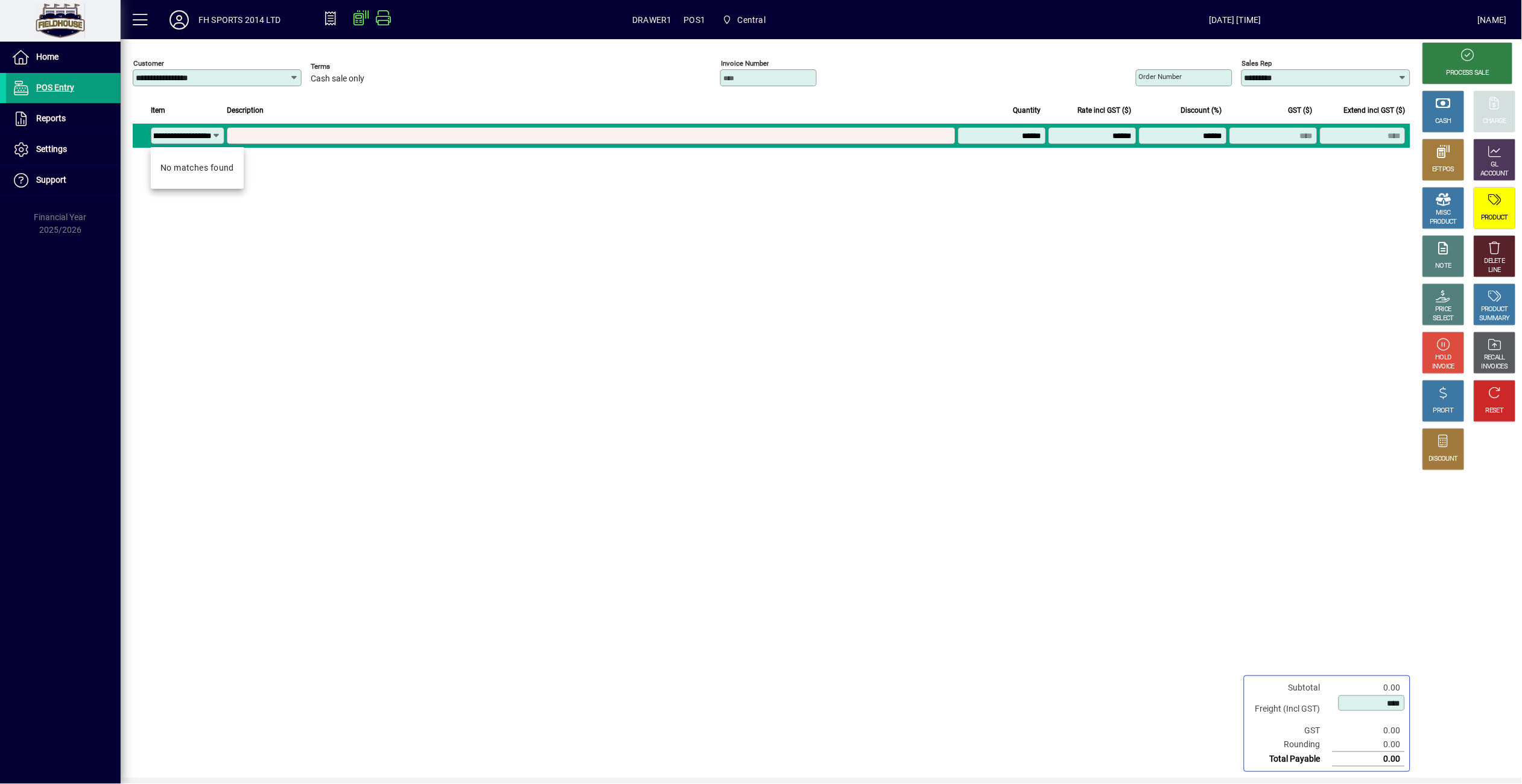 type on "**********" 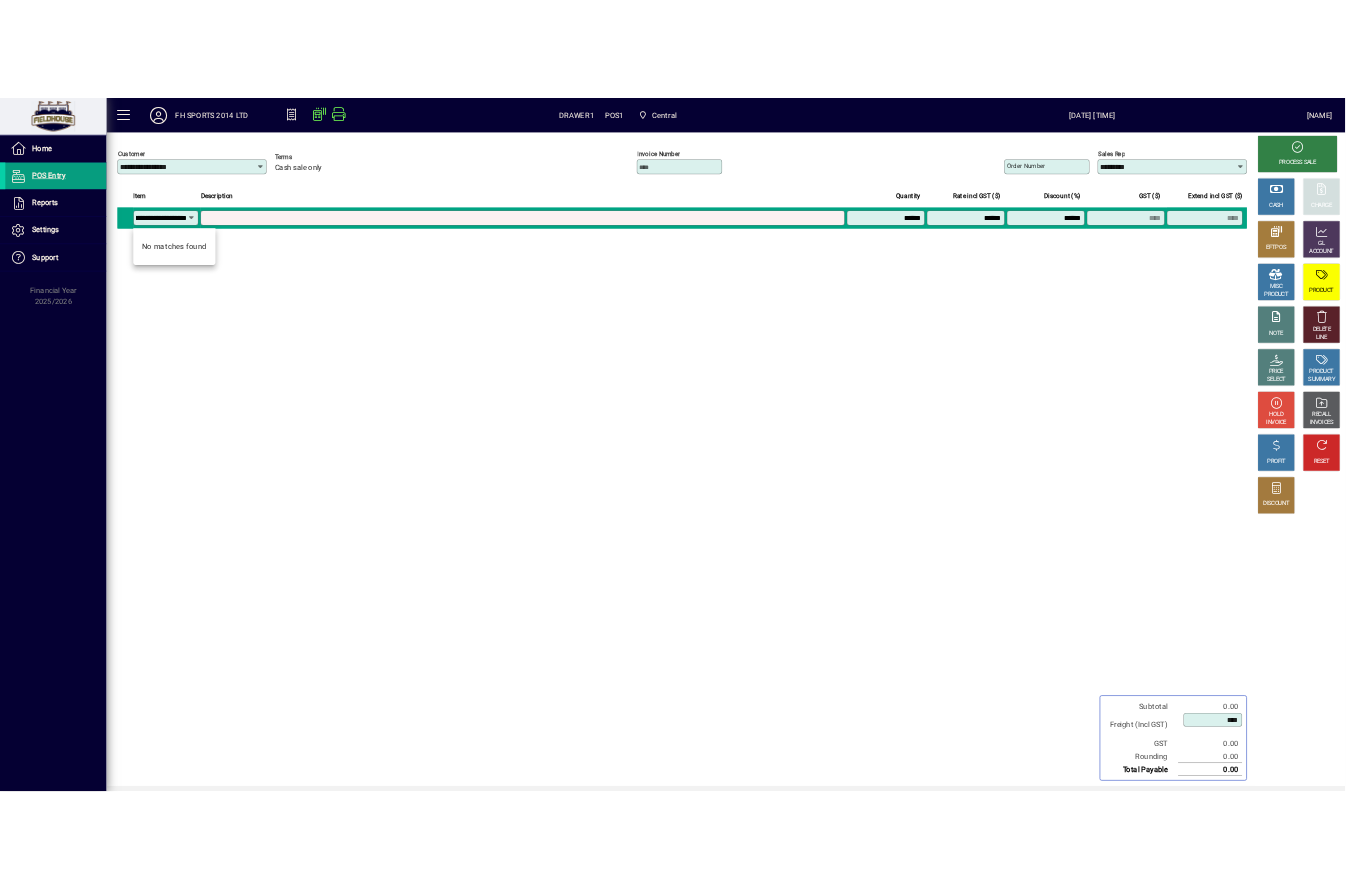 scroll, scrollTop: 0, scrollLeft: 0, axis: both 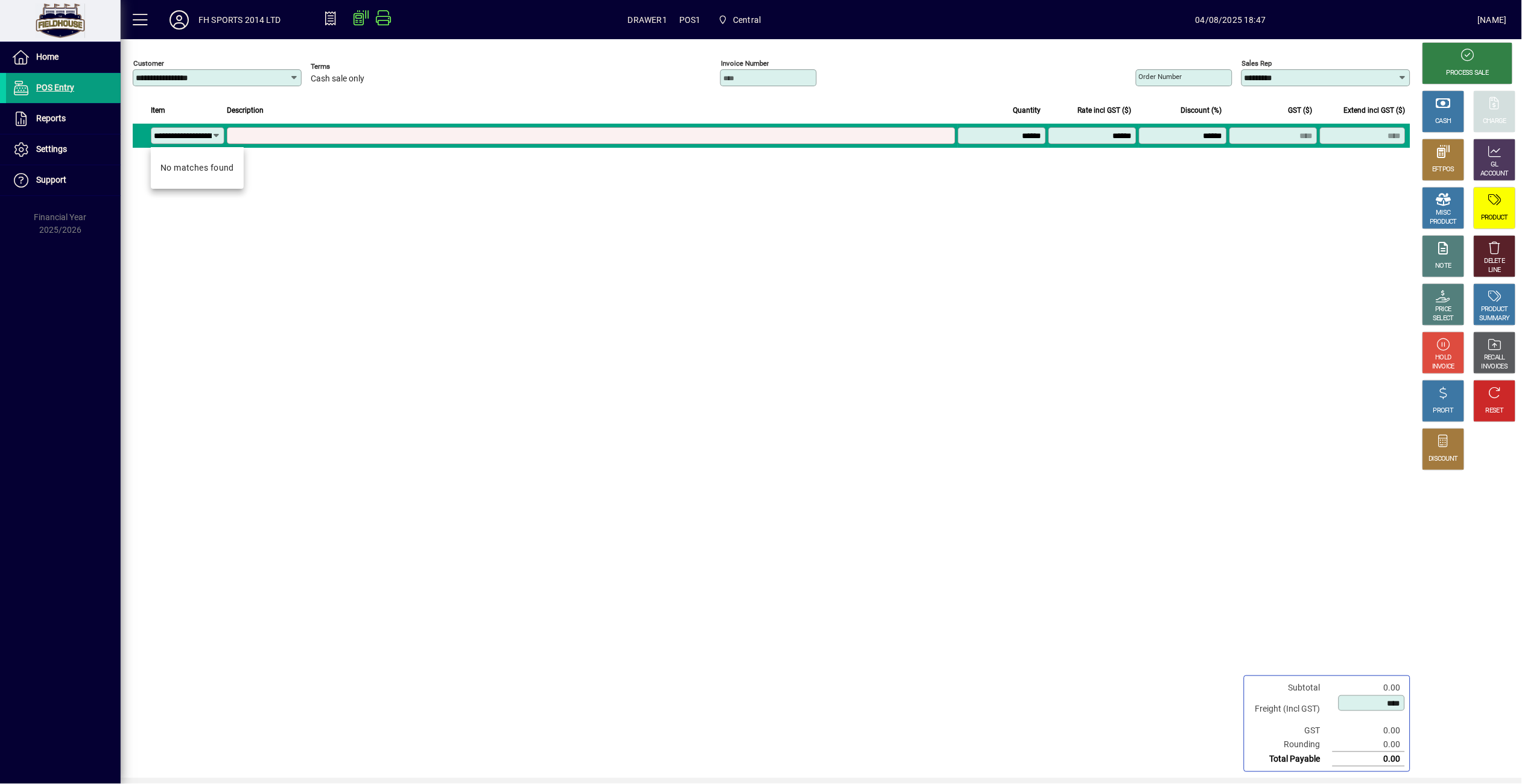 drag, startPoint x: -795, startPoint y: 195, endPoint x: -652, endPoint y: 172, distance: 144.83784 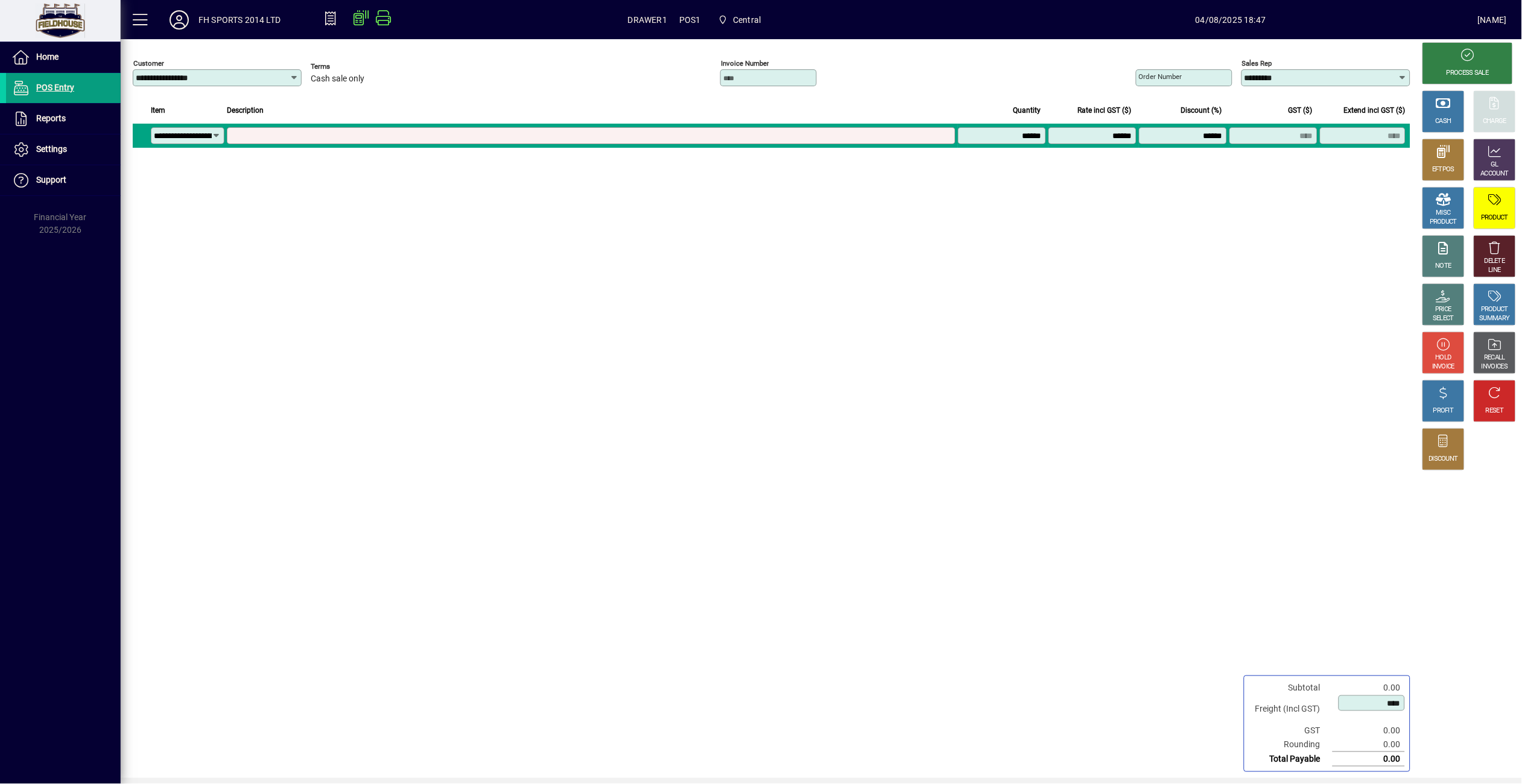 type 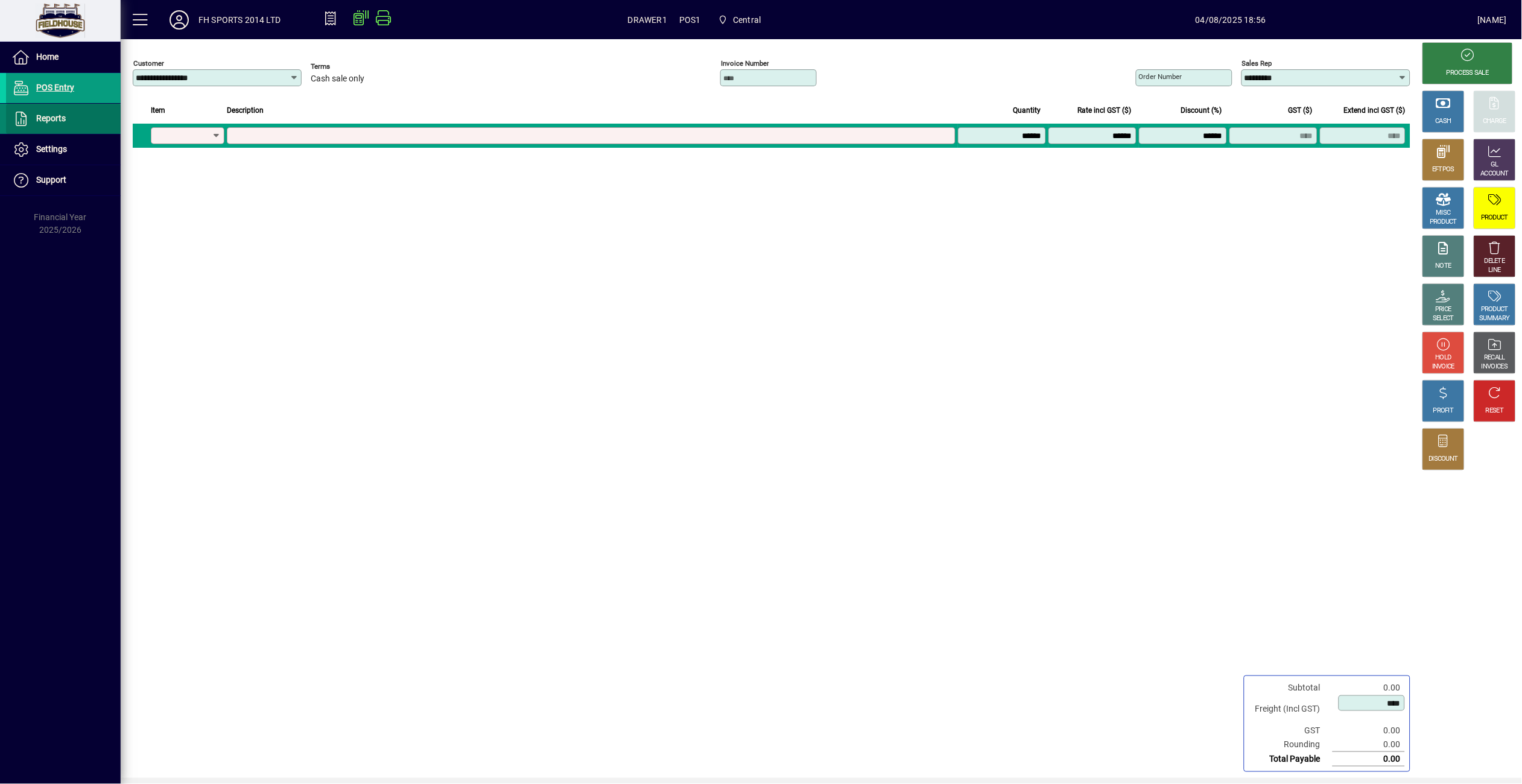 click at bounding box center (63, 119) 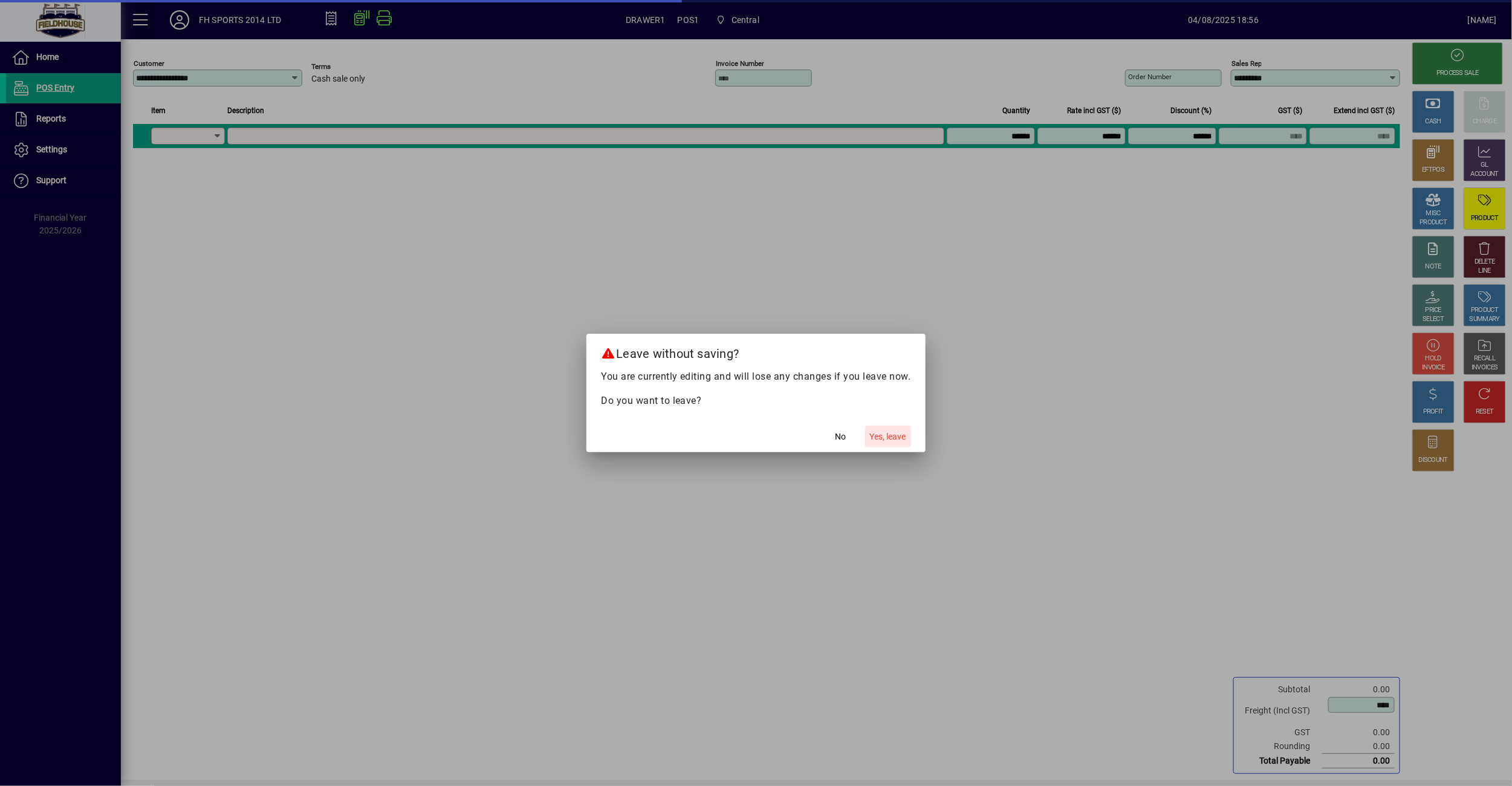 click 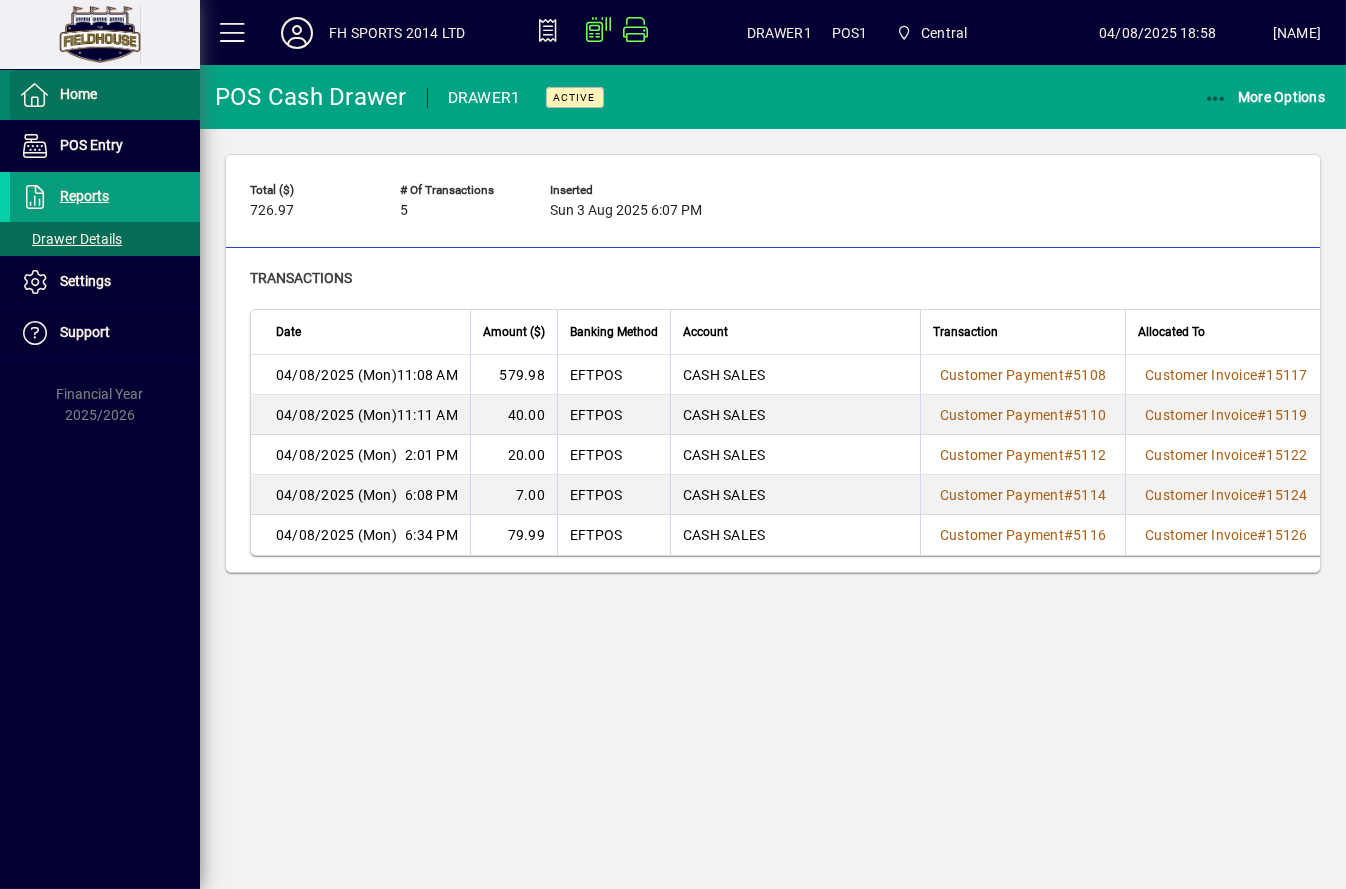 click on "Home" at bounding box center [53, 95] 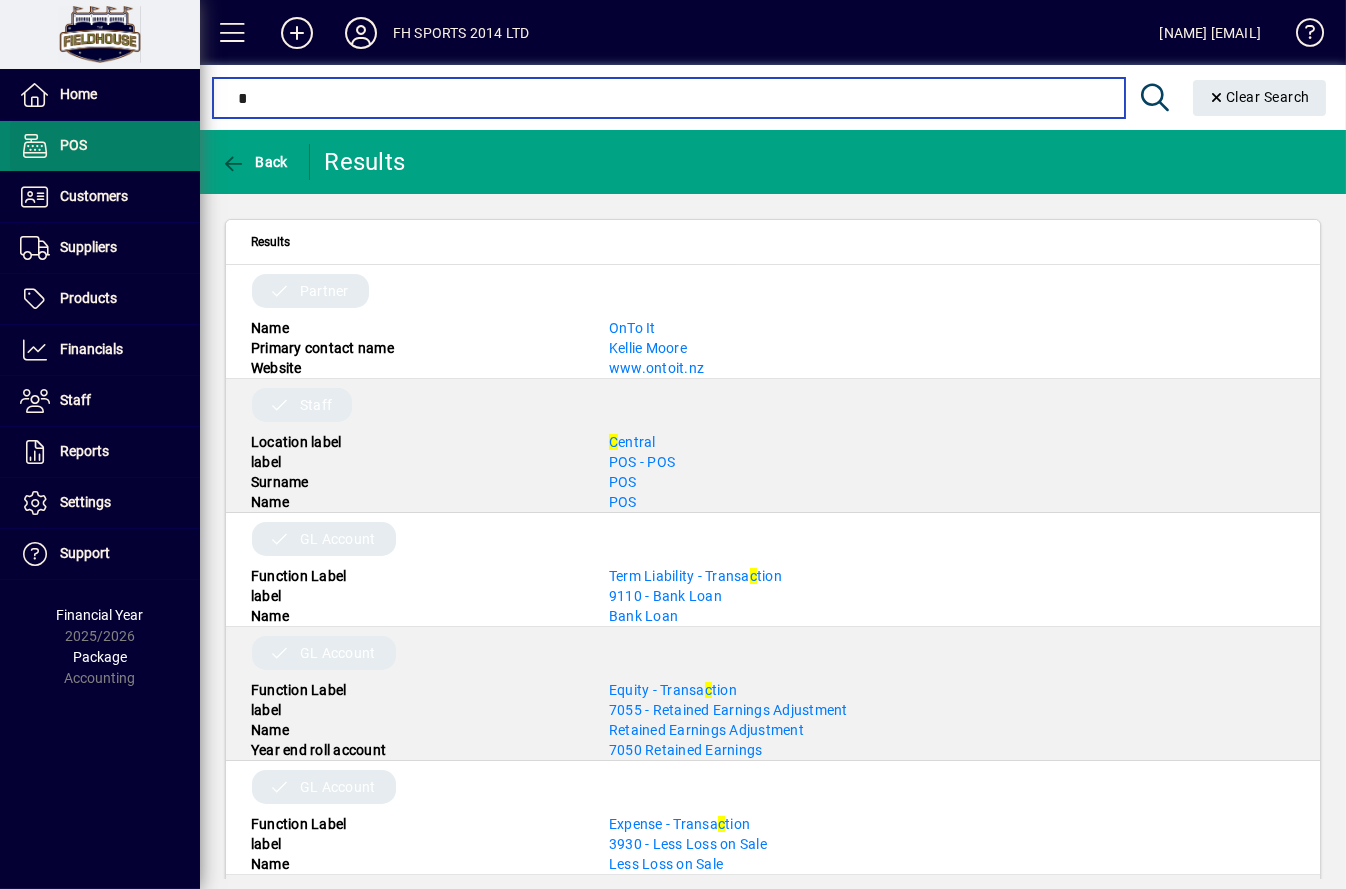 type on "*" 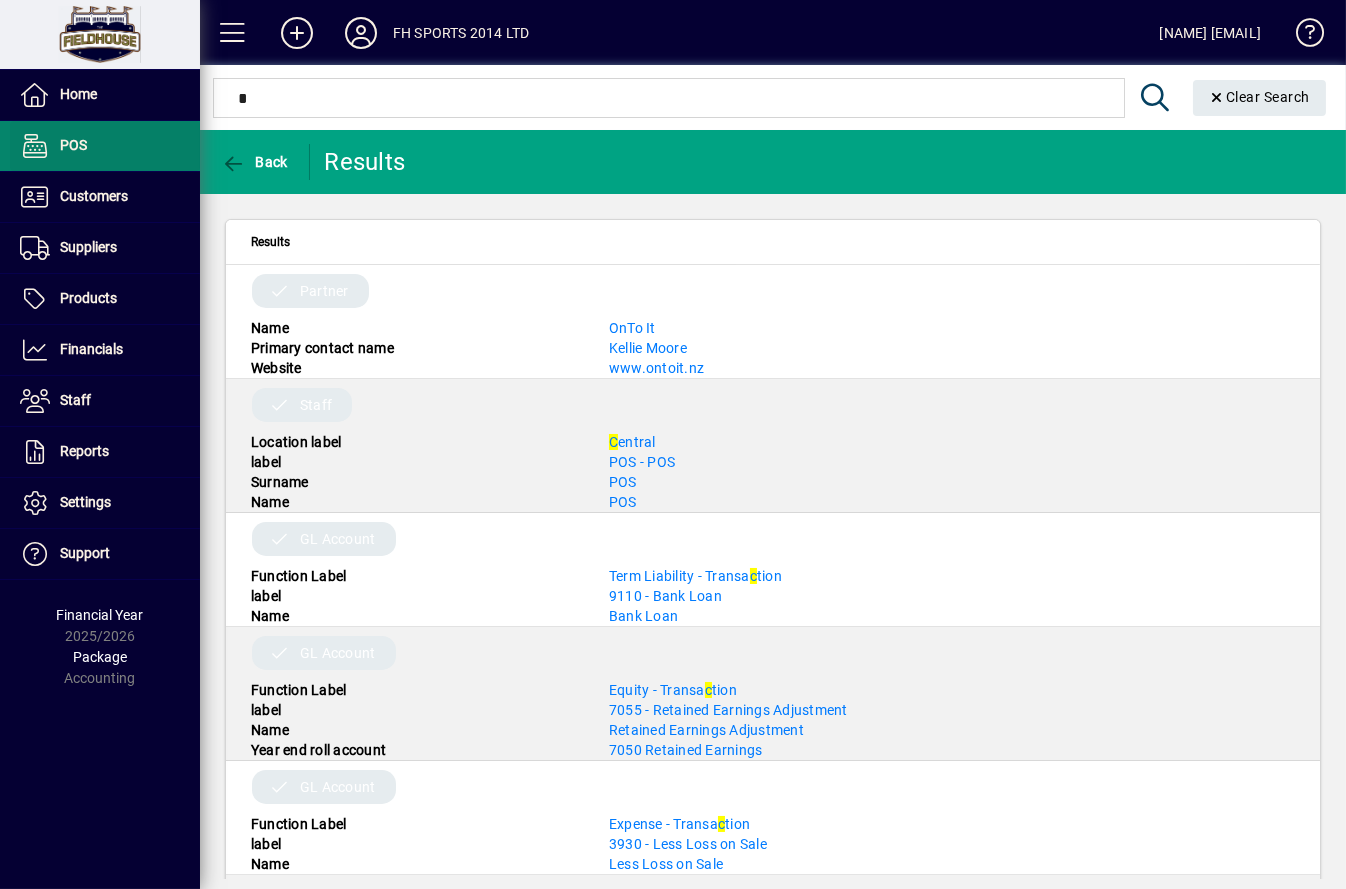 click on "POS" at bounding box center (48, 146) 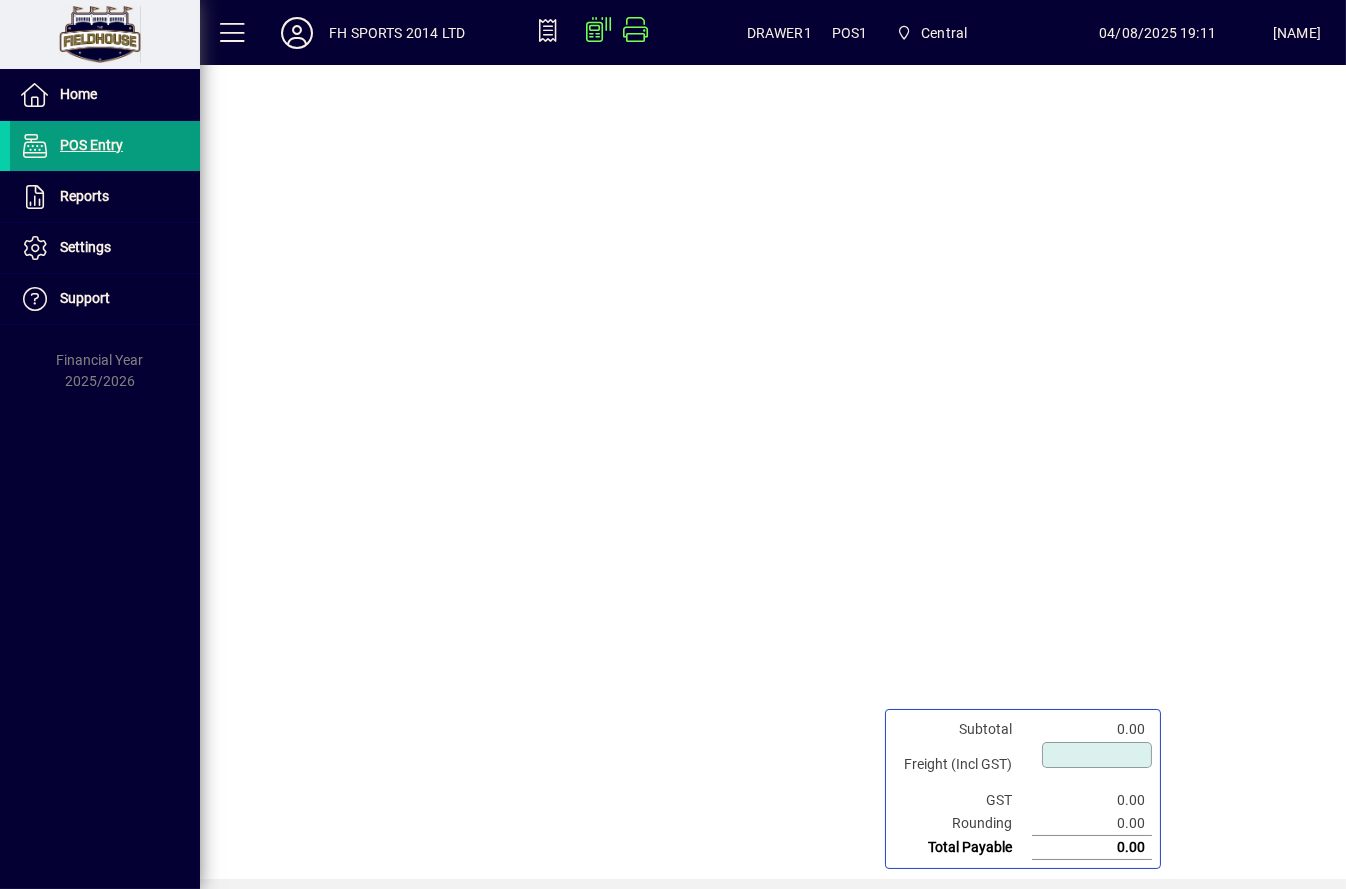 type on "****" 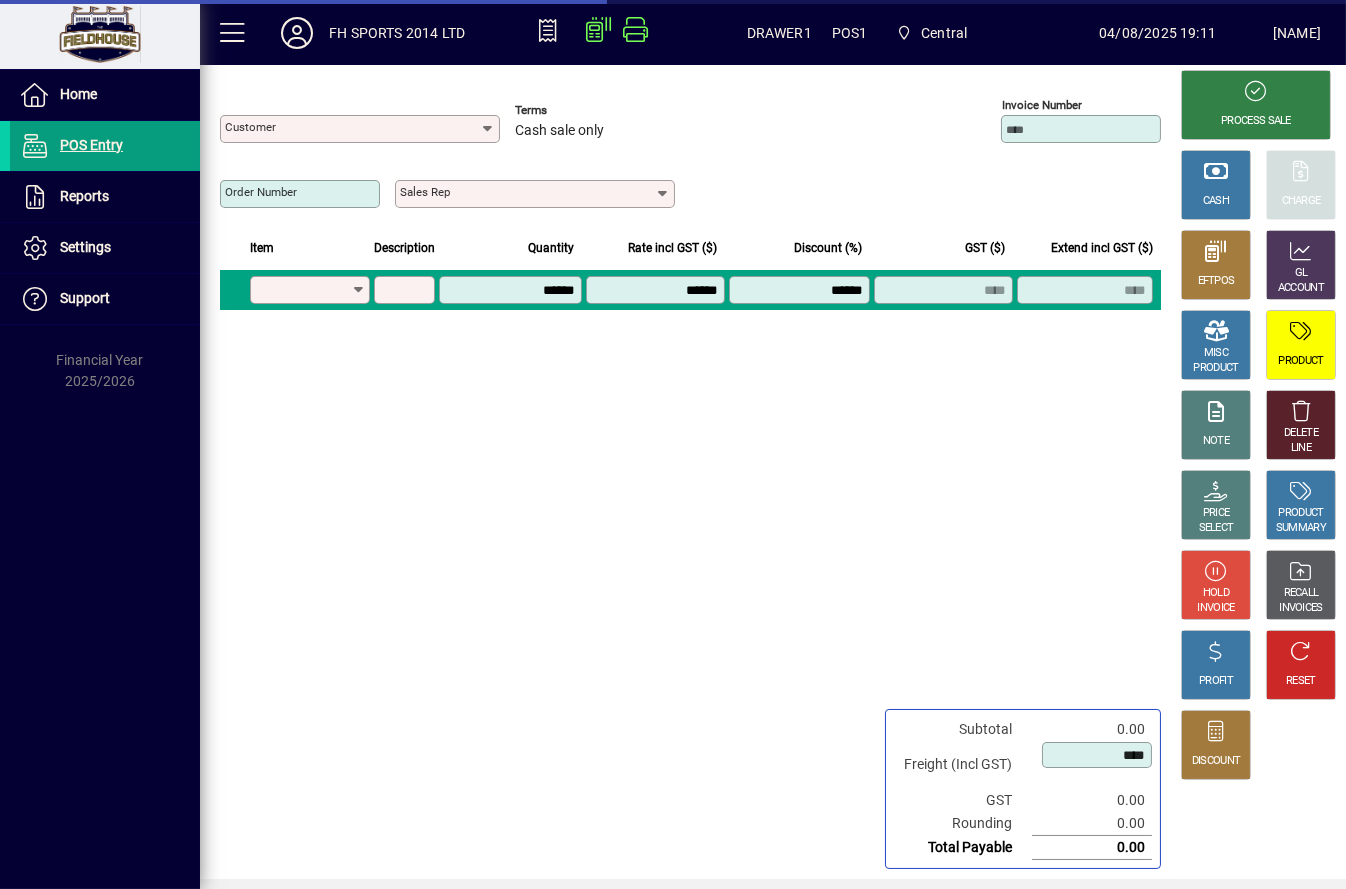 type on "**********" 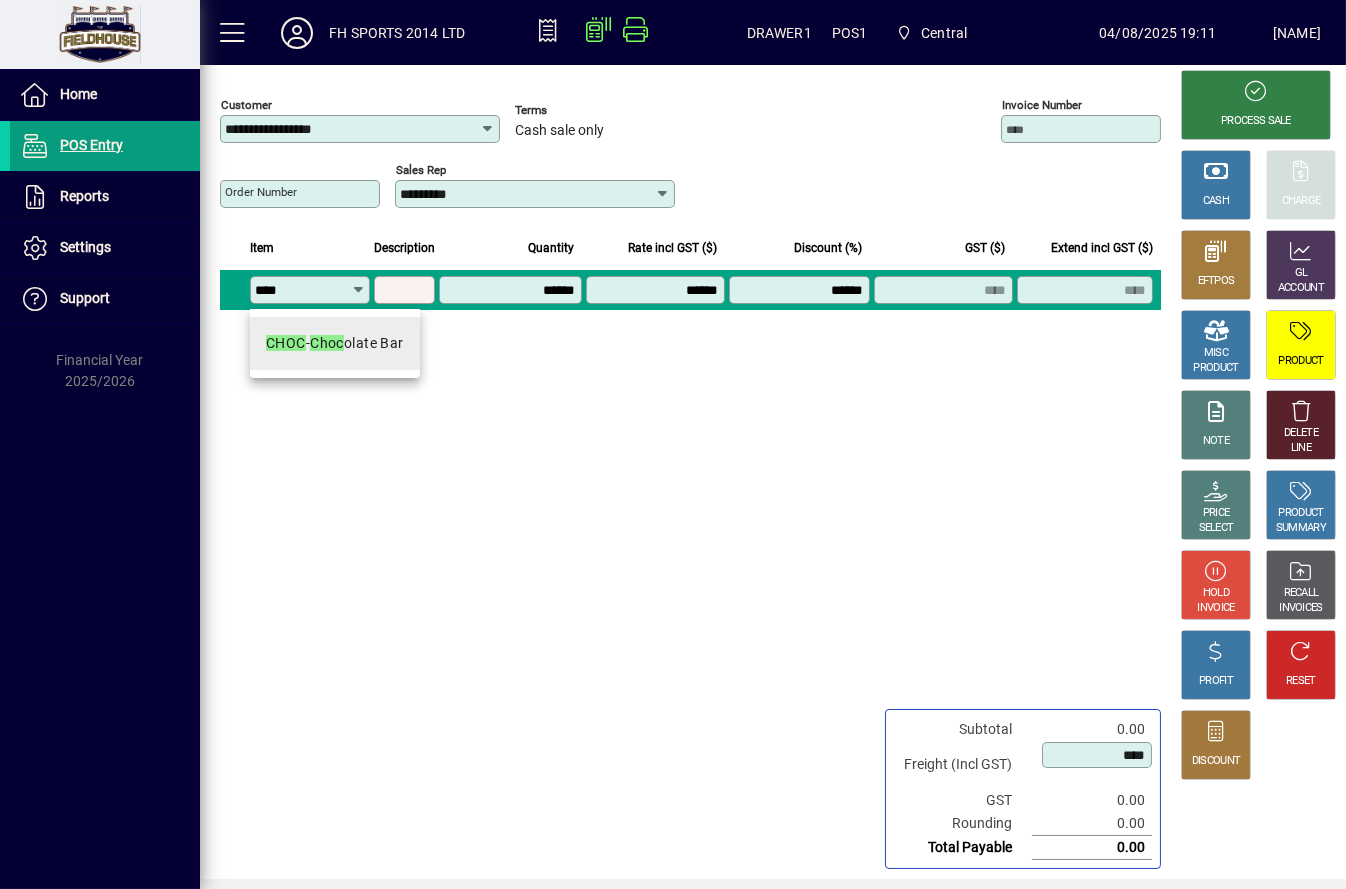 click on "CHOC  -  Choc olate Bar" at bounding box center (335, 343) 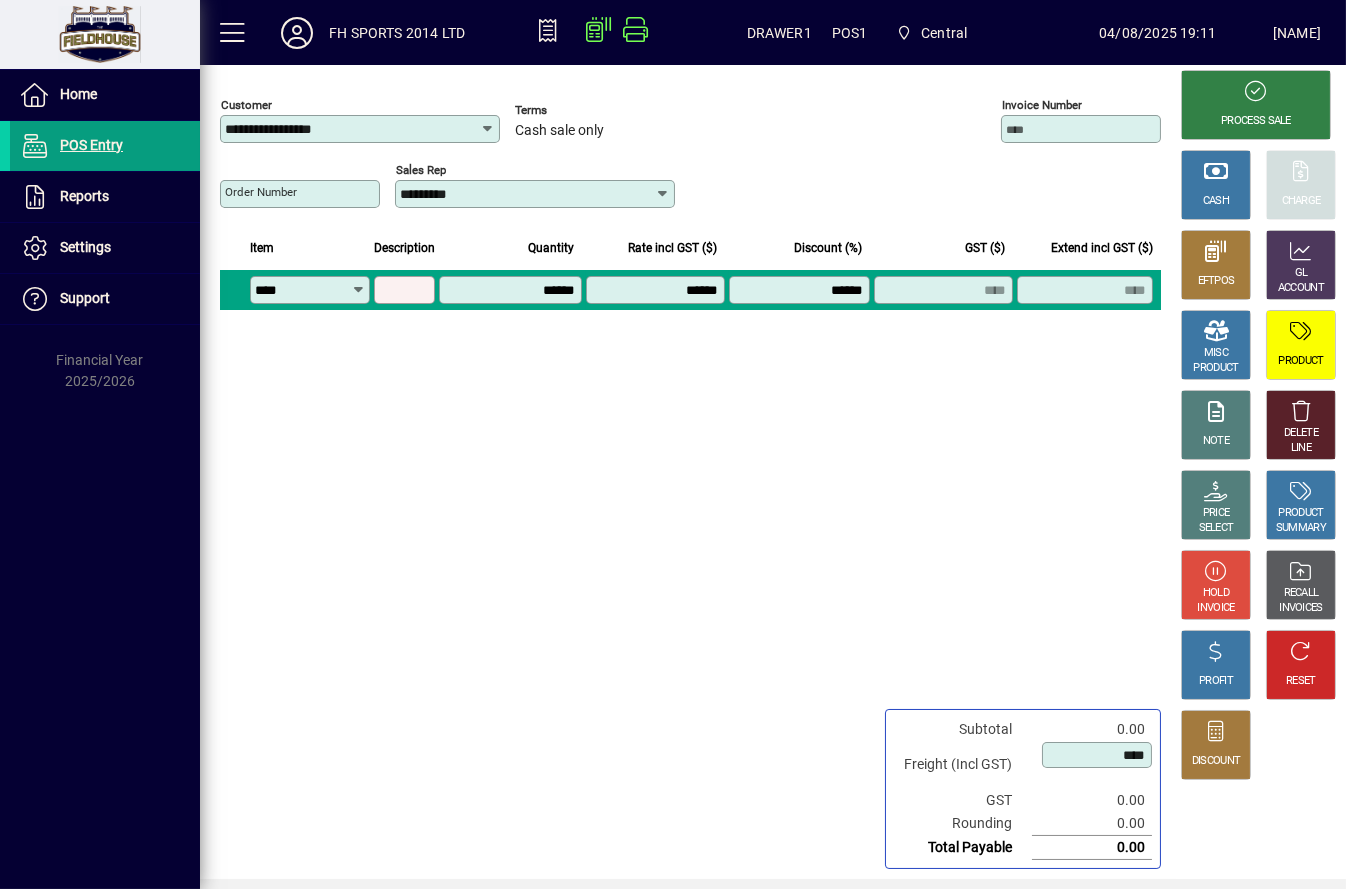 type on "****" 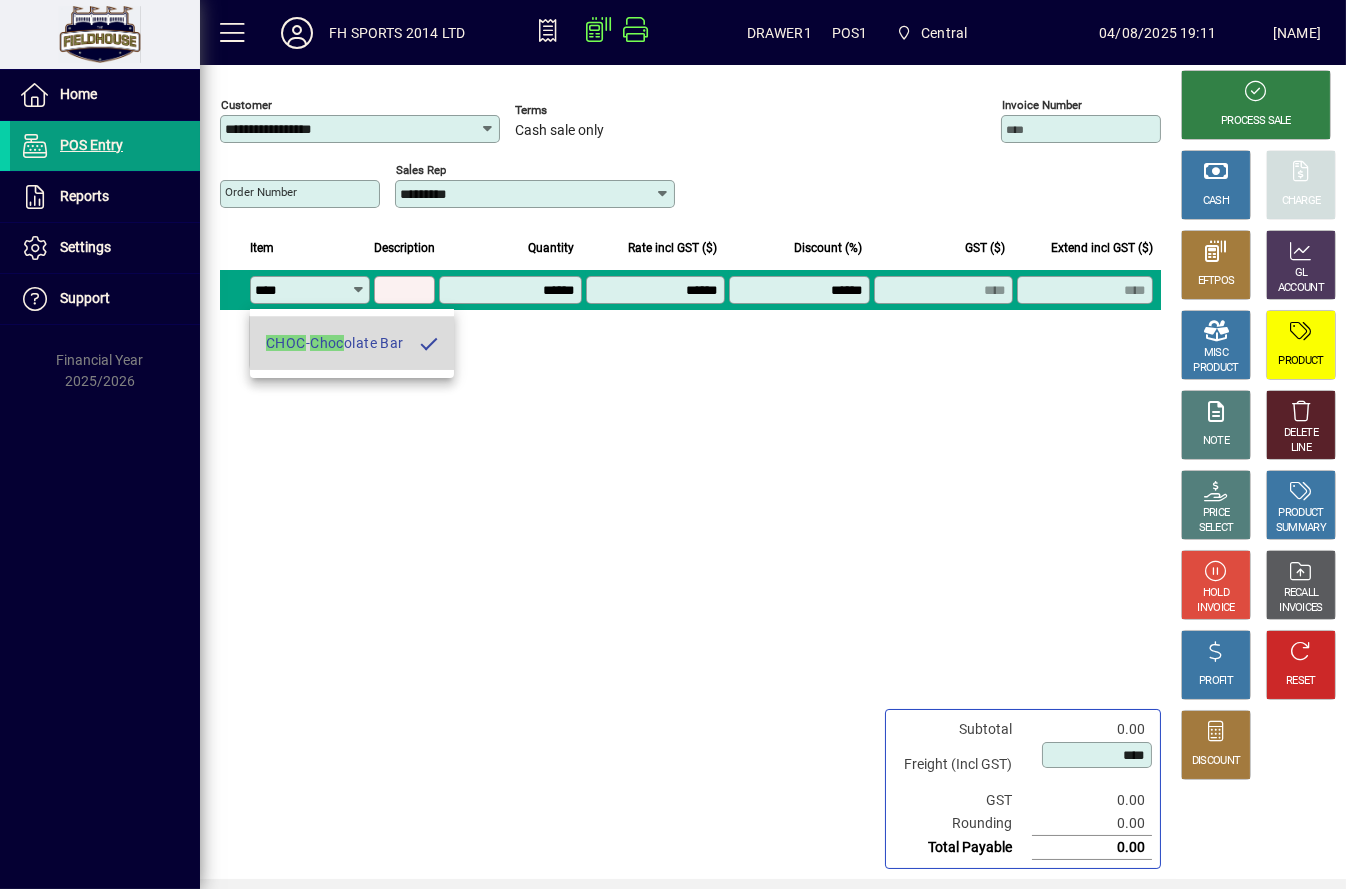 type on "**********" 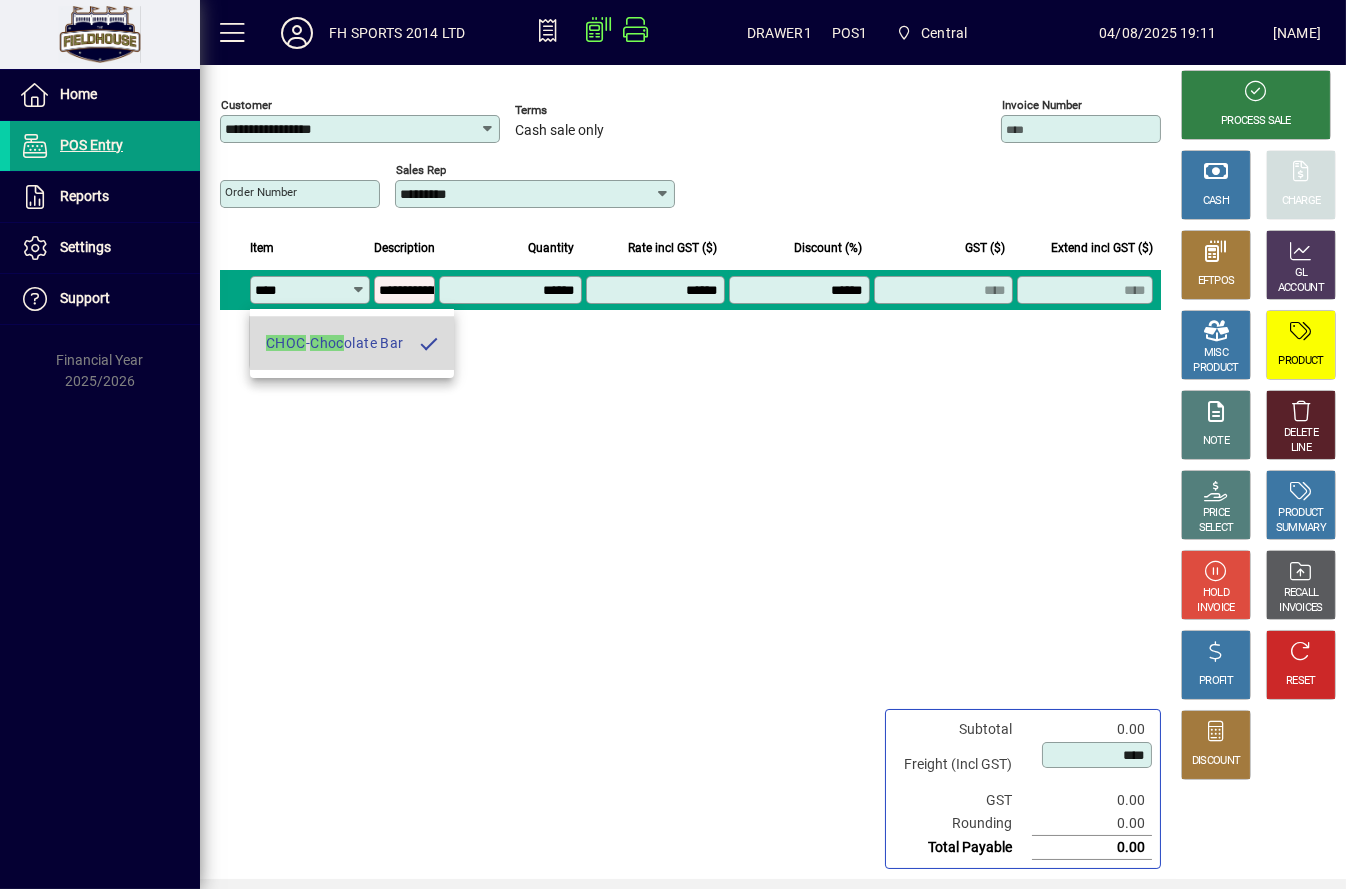 type on "******" 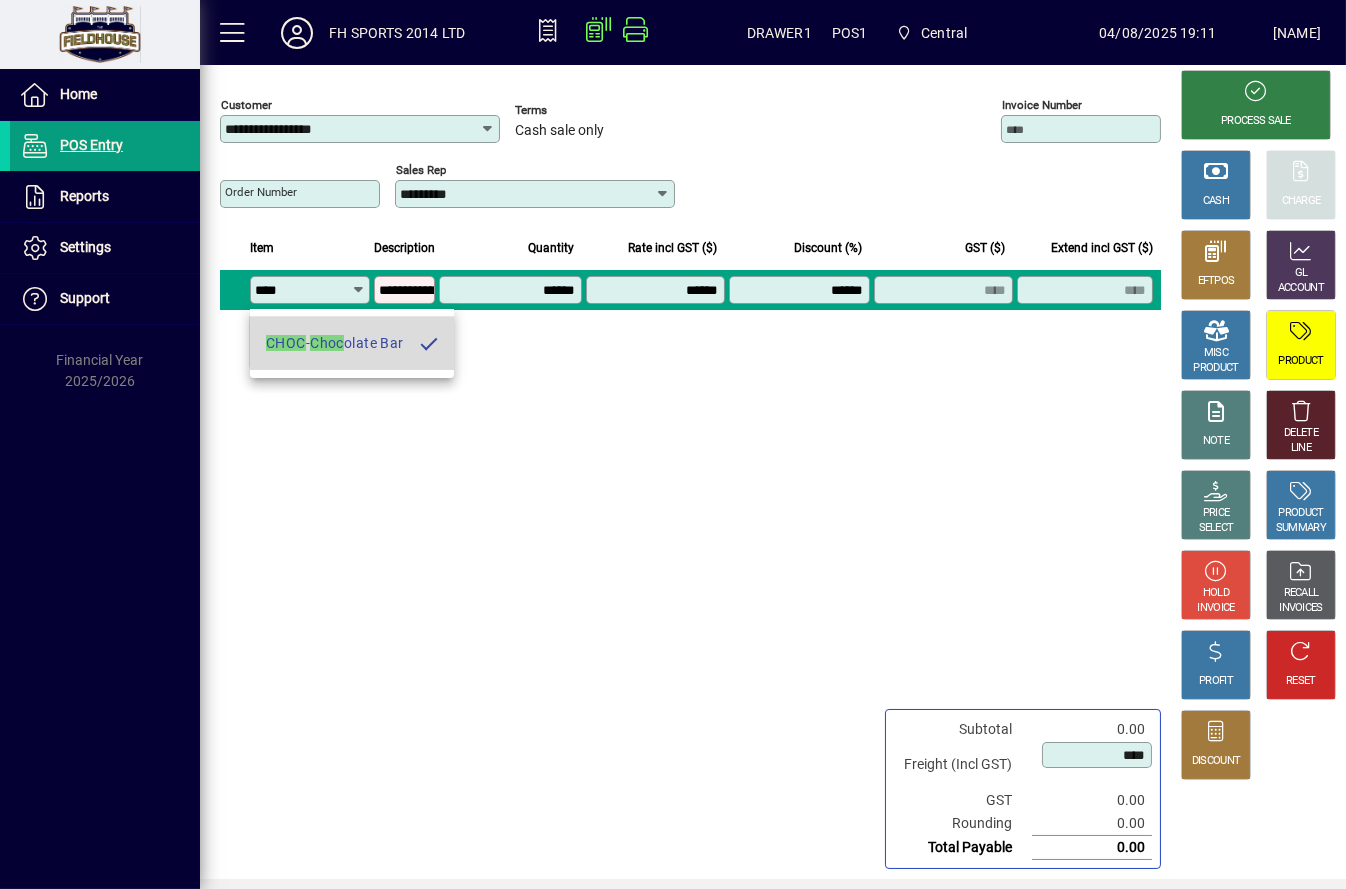 type on "****" 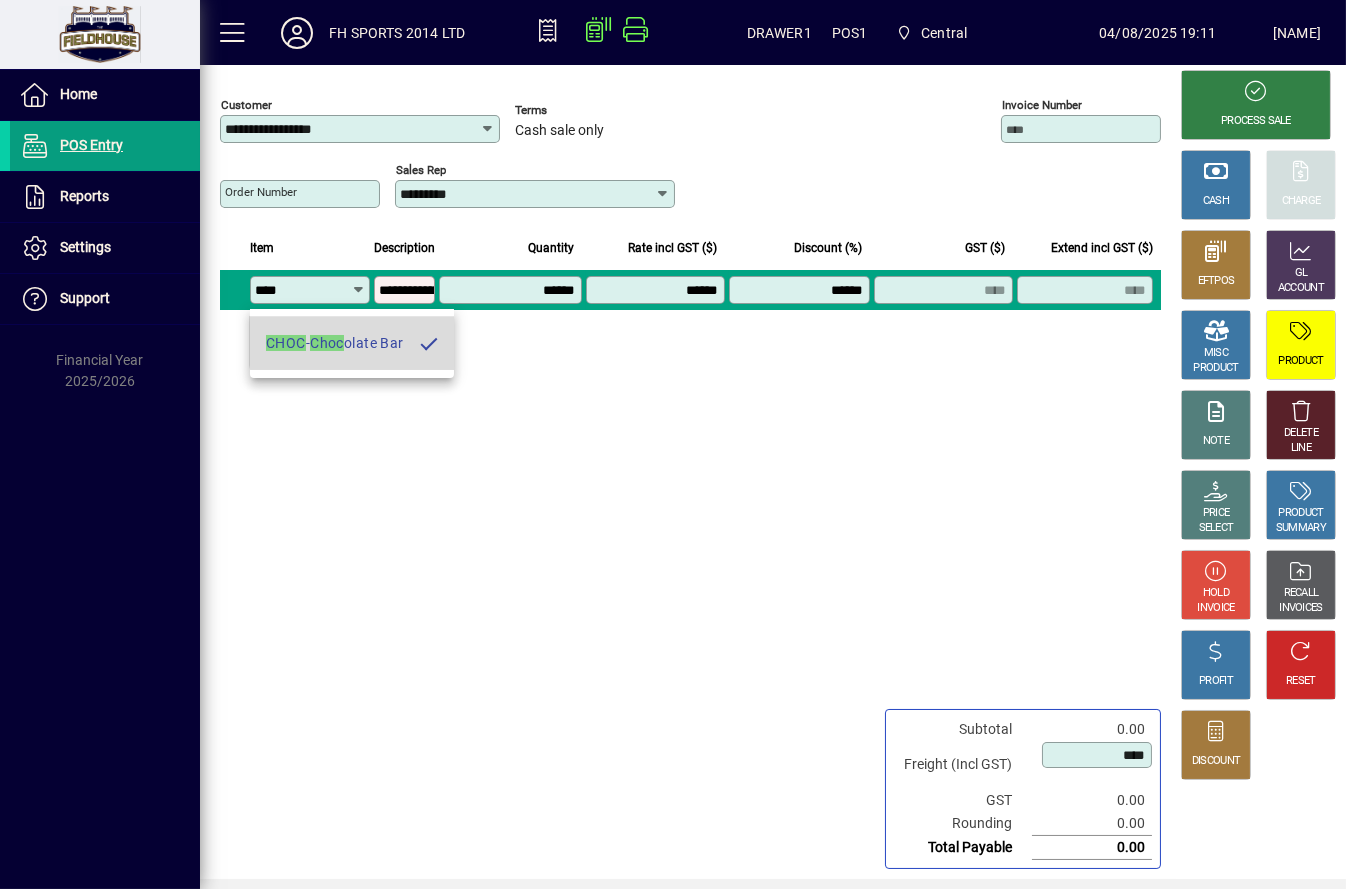 type on "****" 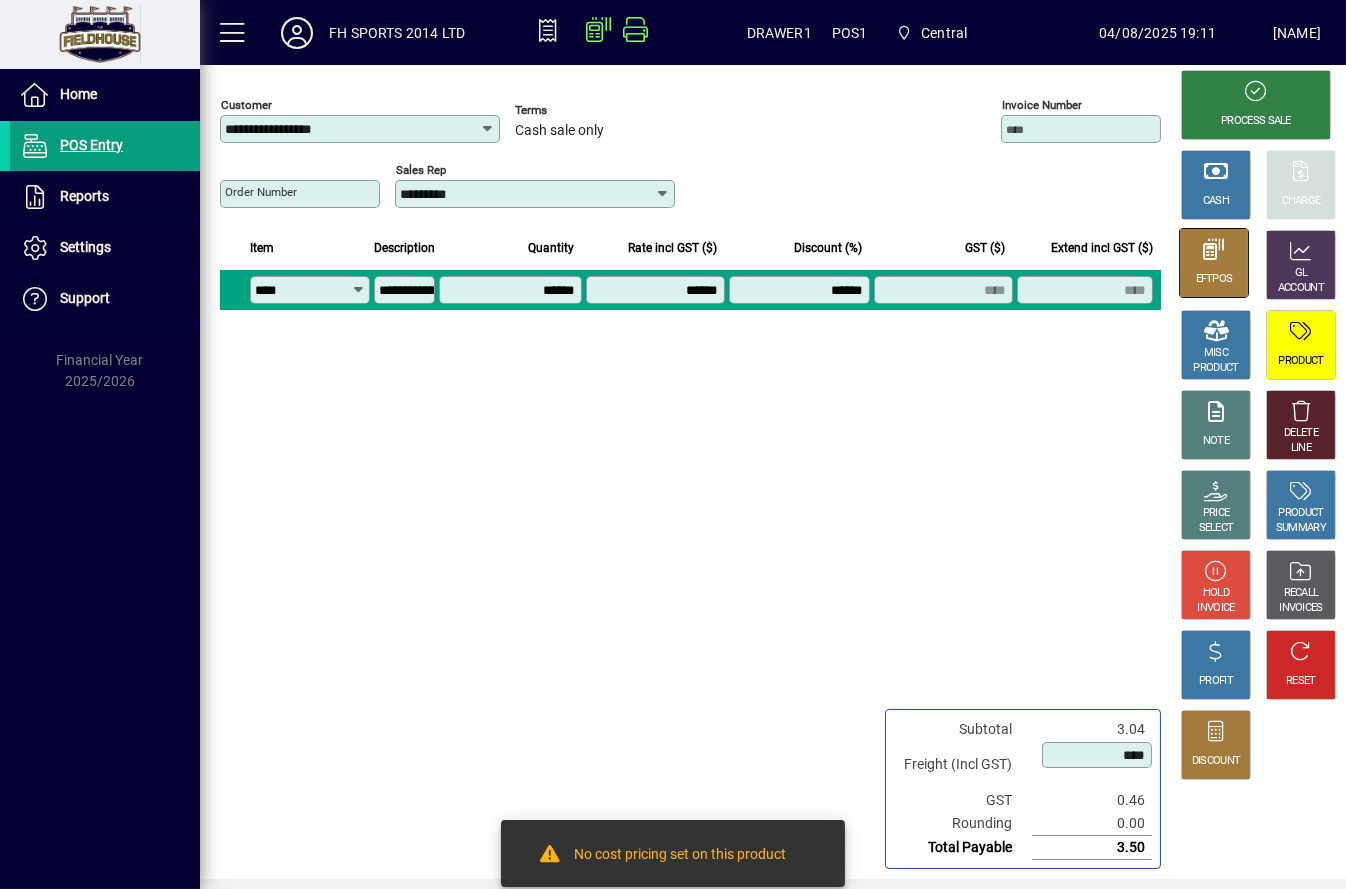 click 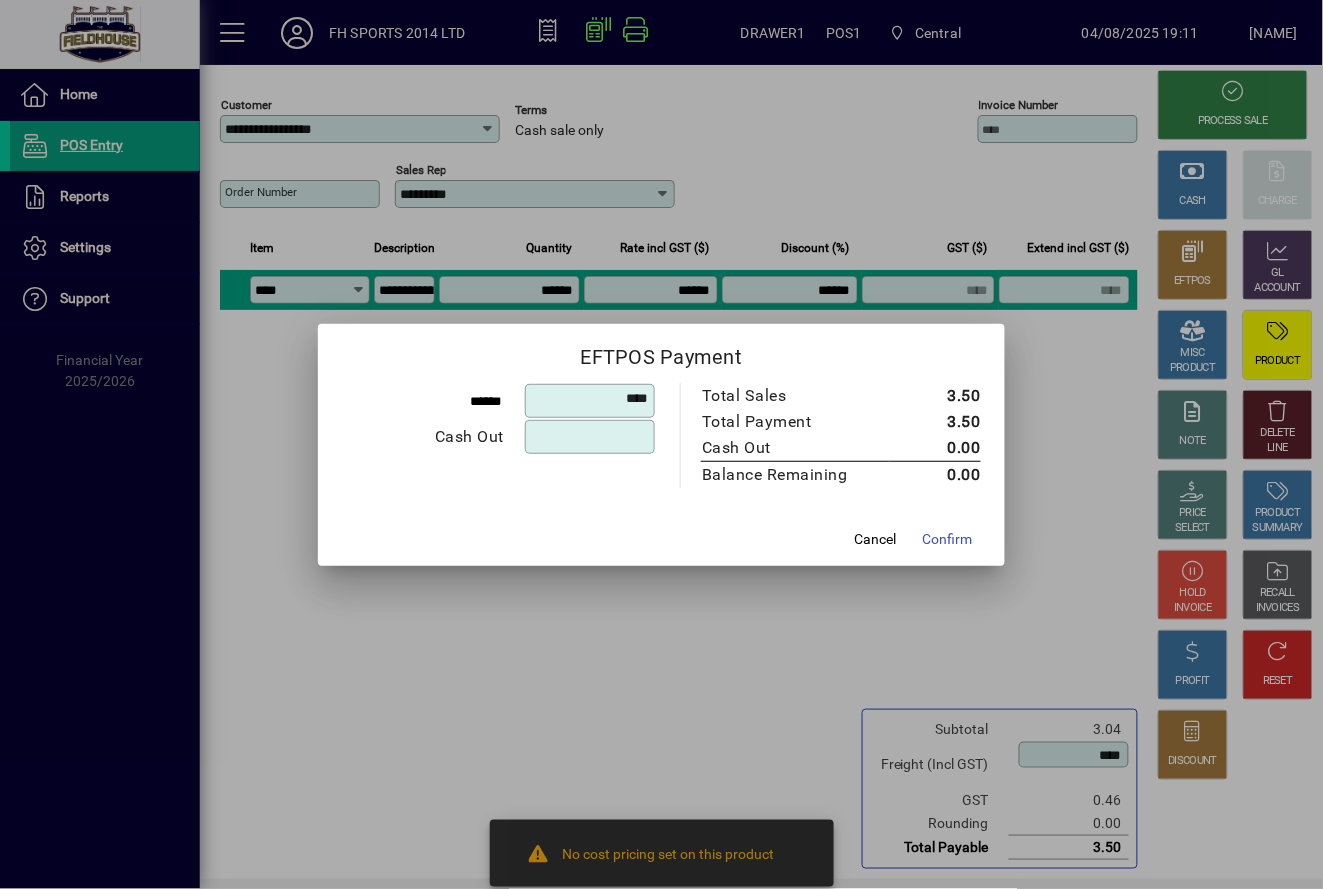click 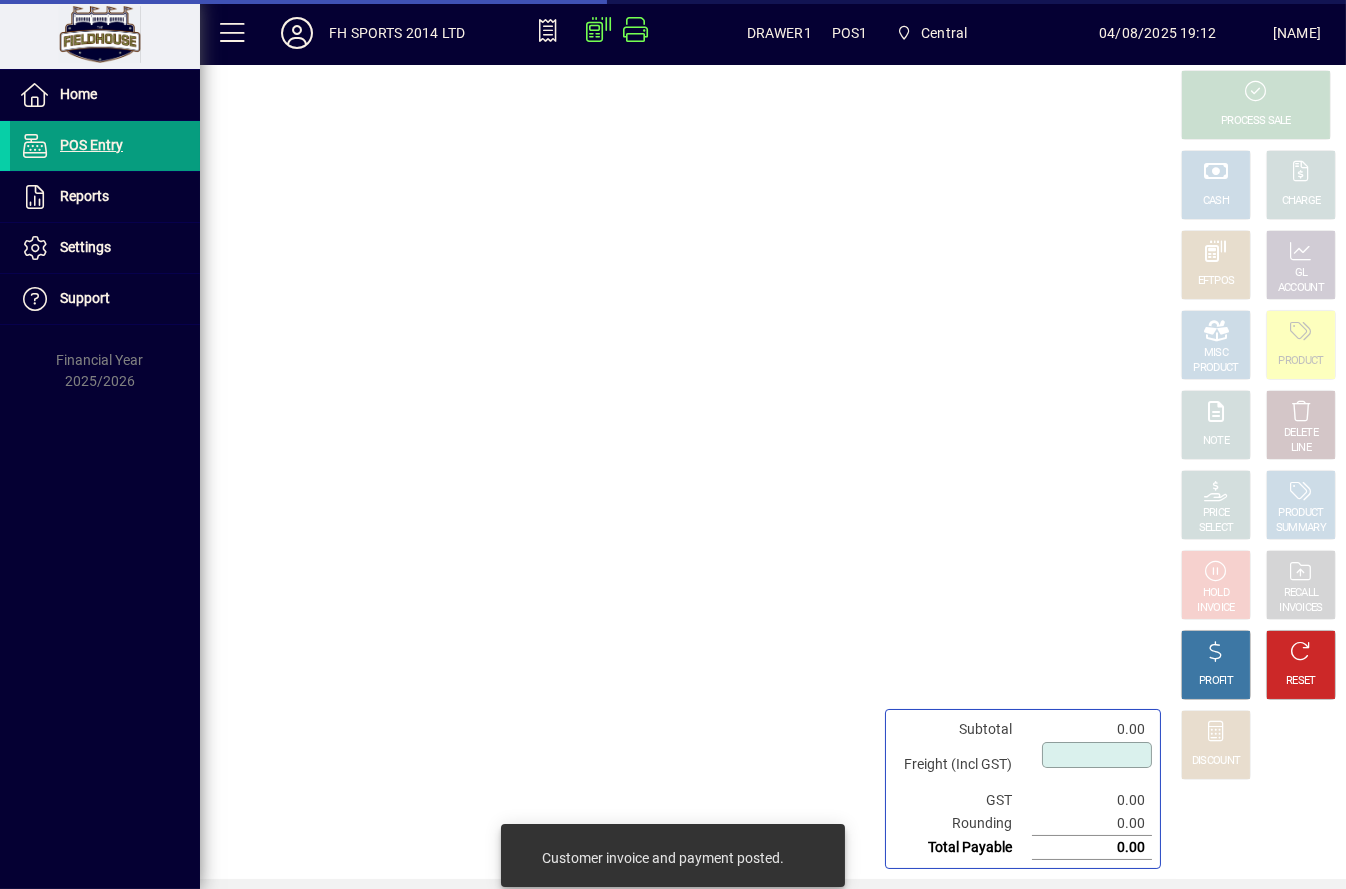 type on "****" 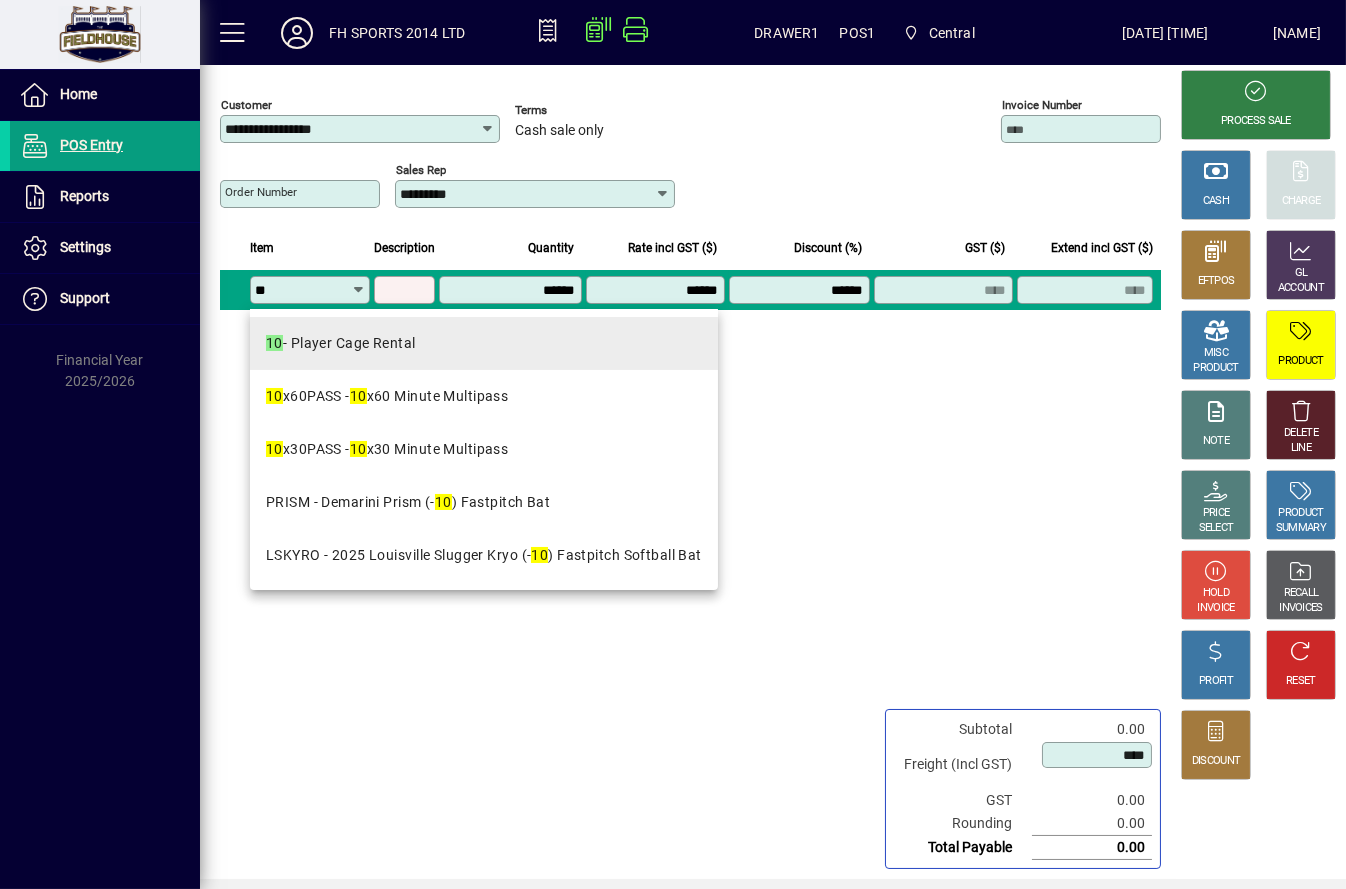type on "**" 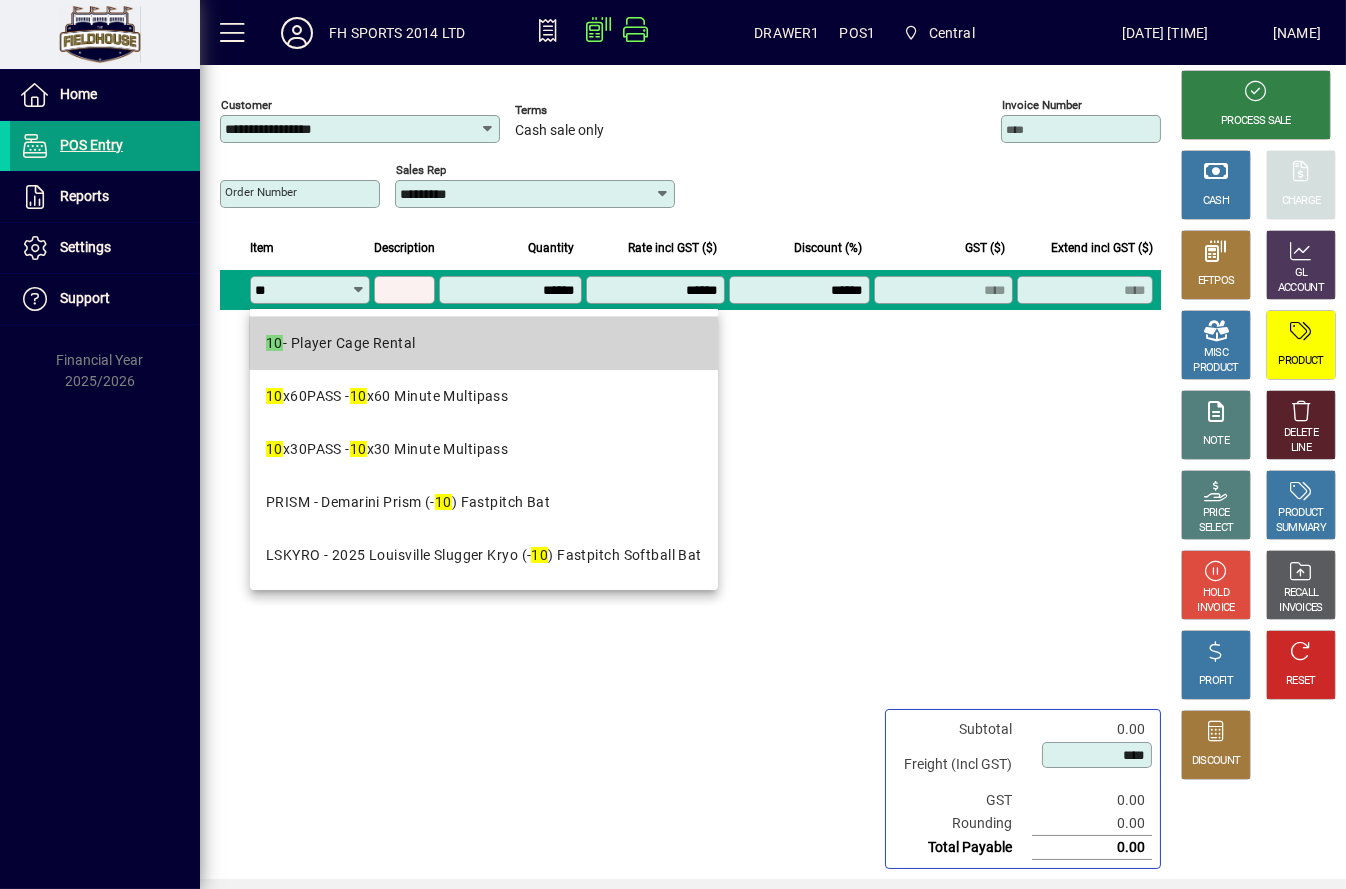 click on "10  - Player Cage Rental" at bounding box center [484, 343] 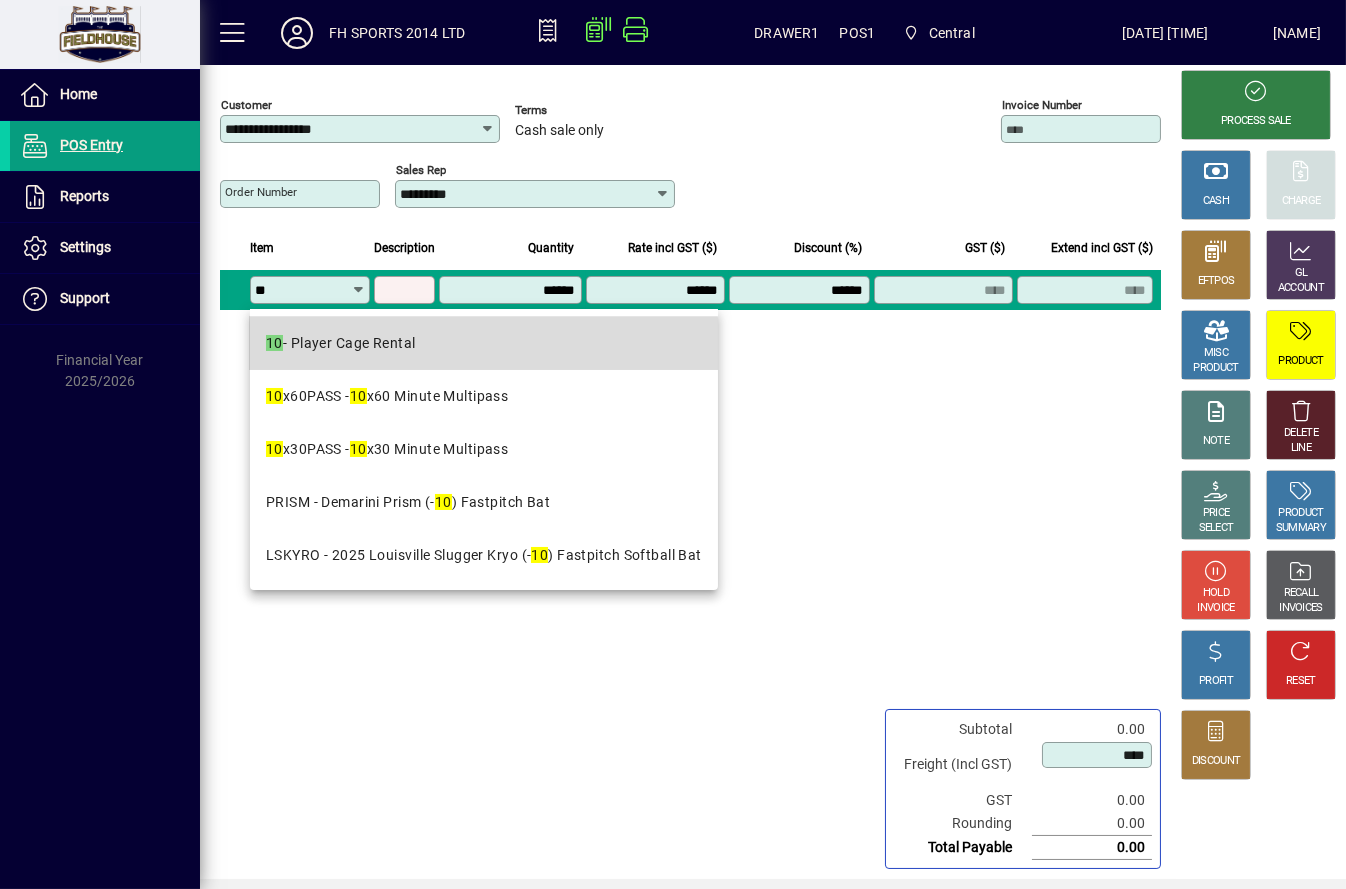 type on "**********" 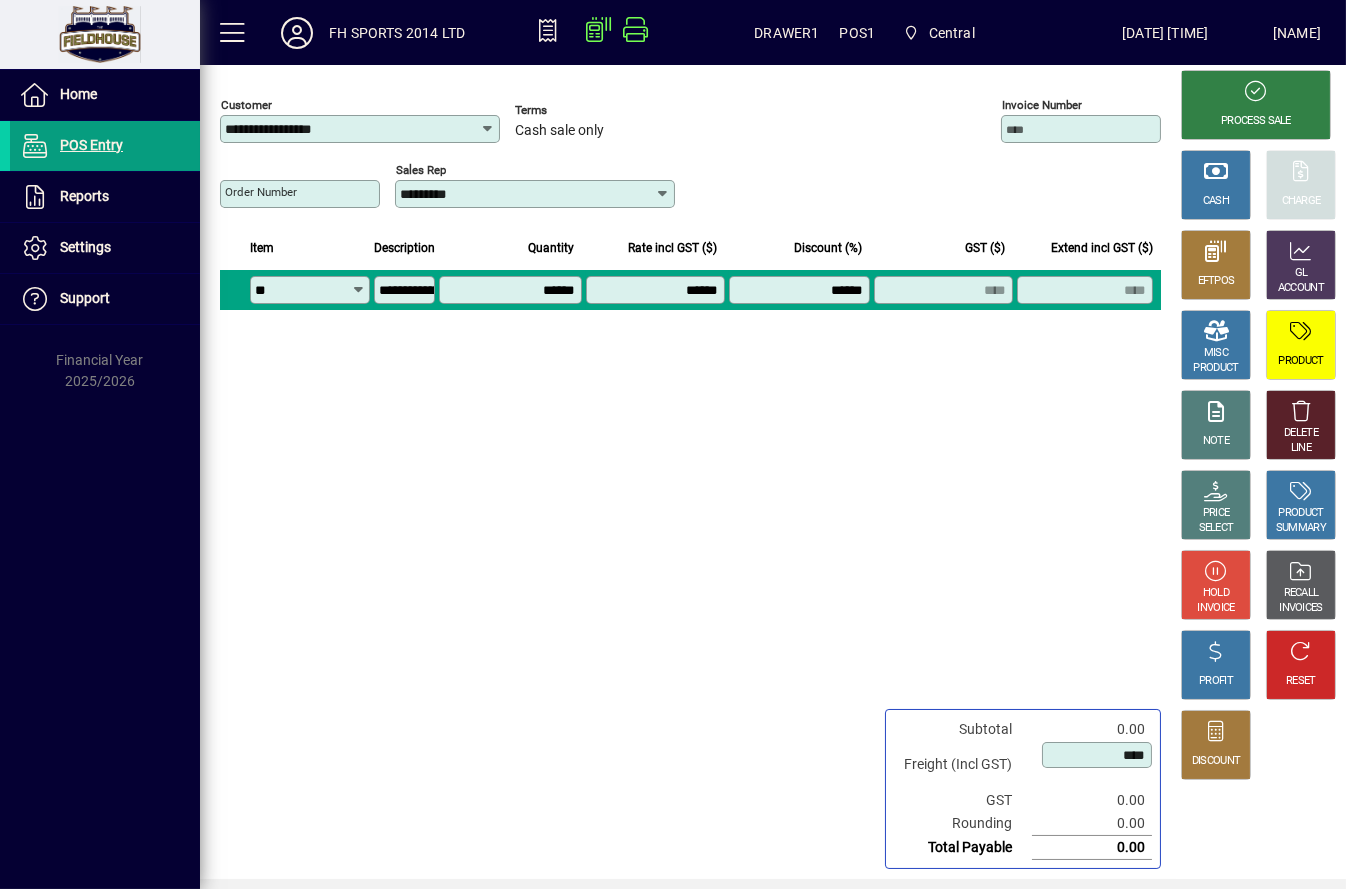 type on "*******" 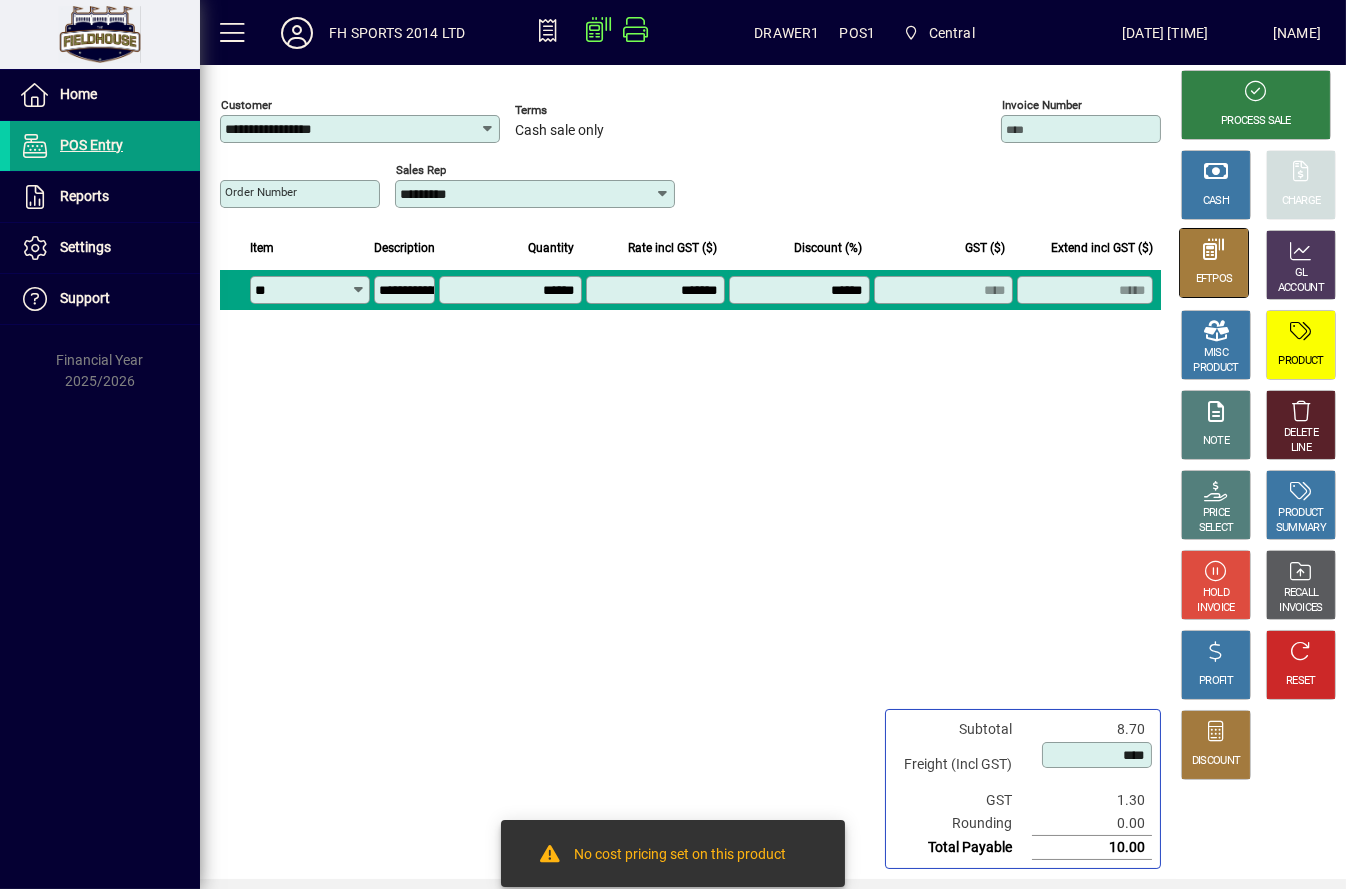 click on "EFTPOS" 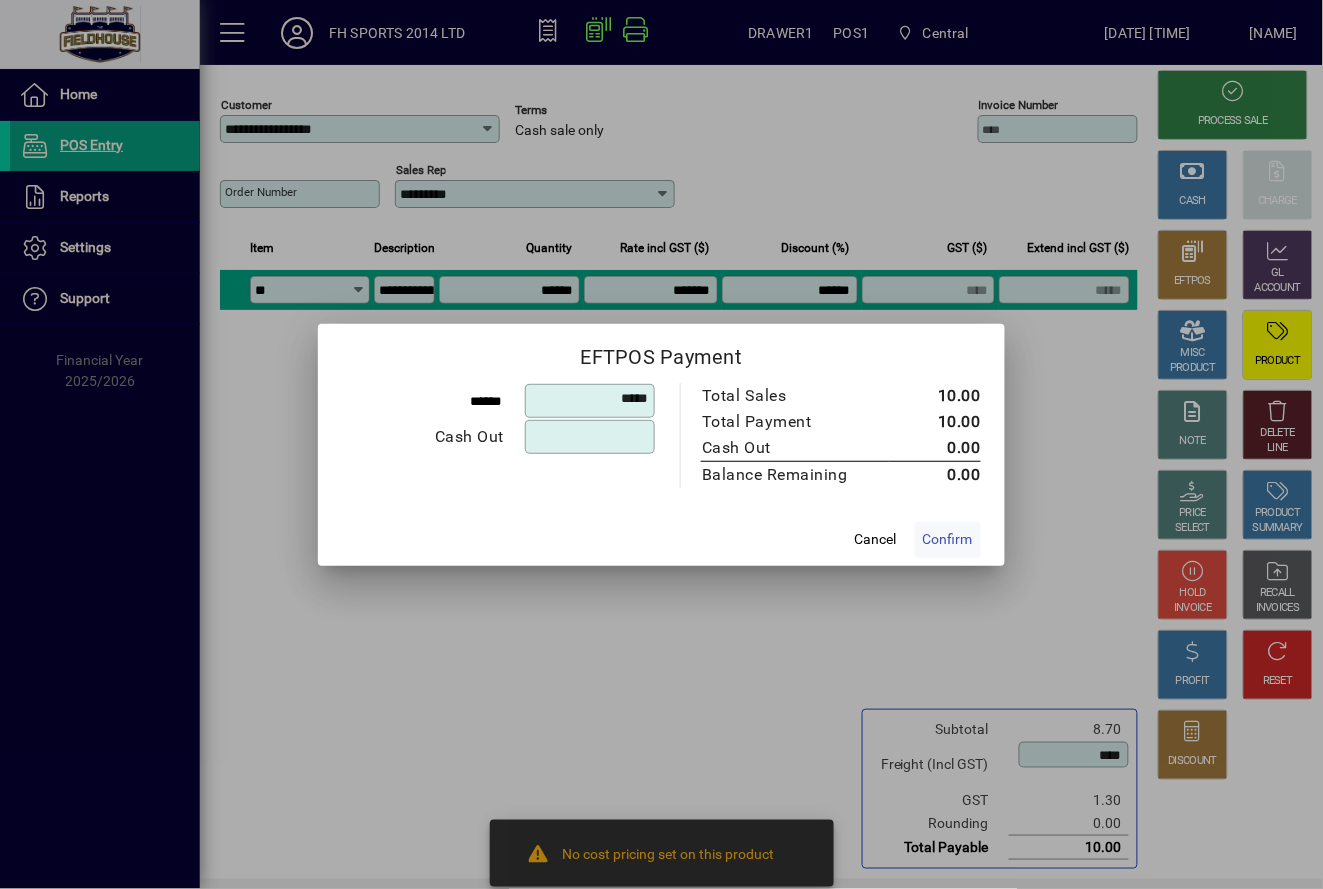 click on "Confirm" 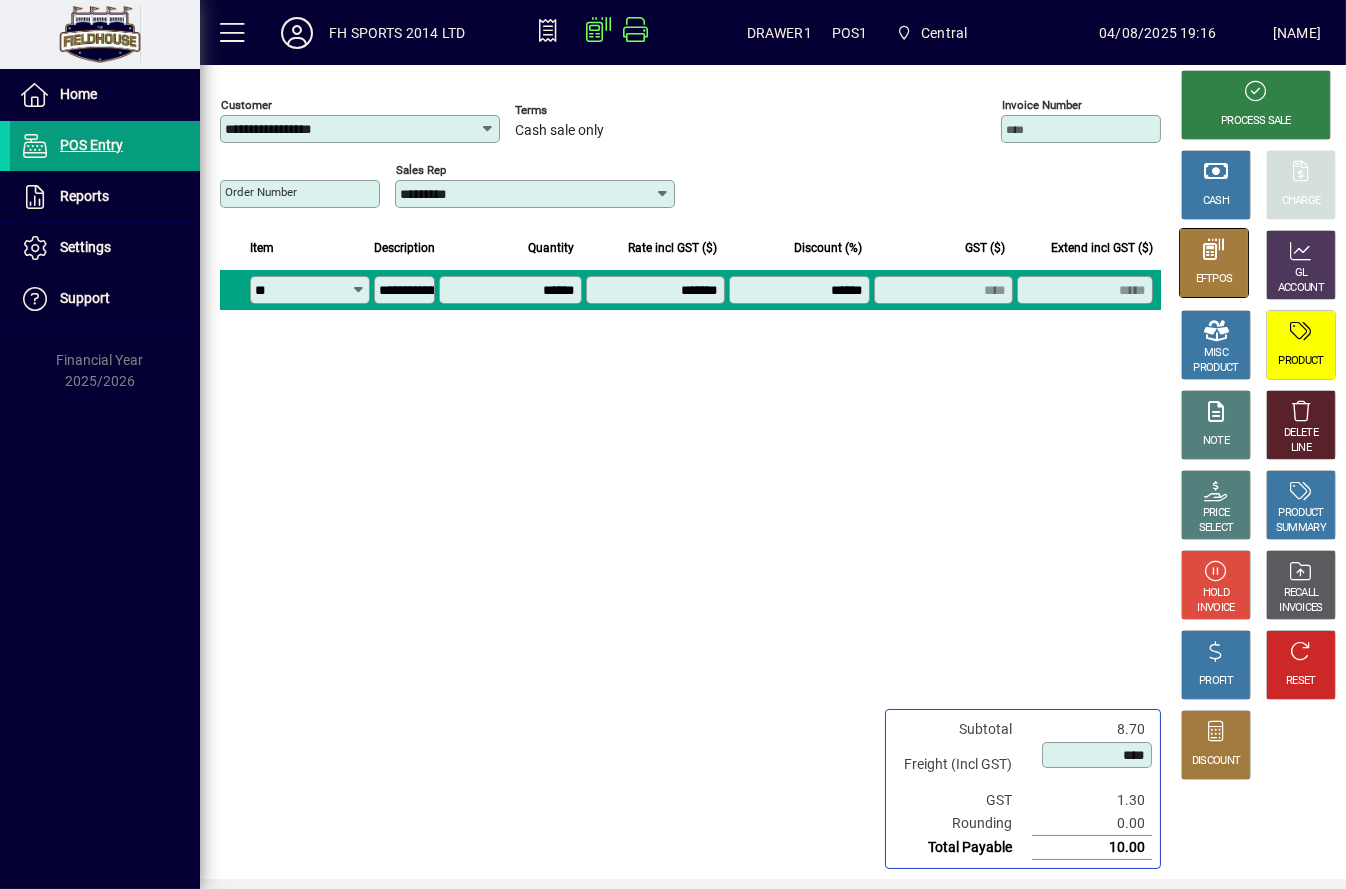 click 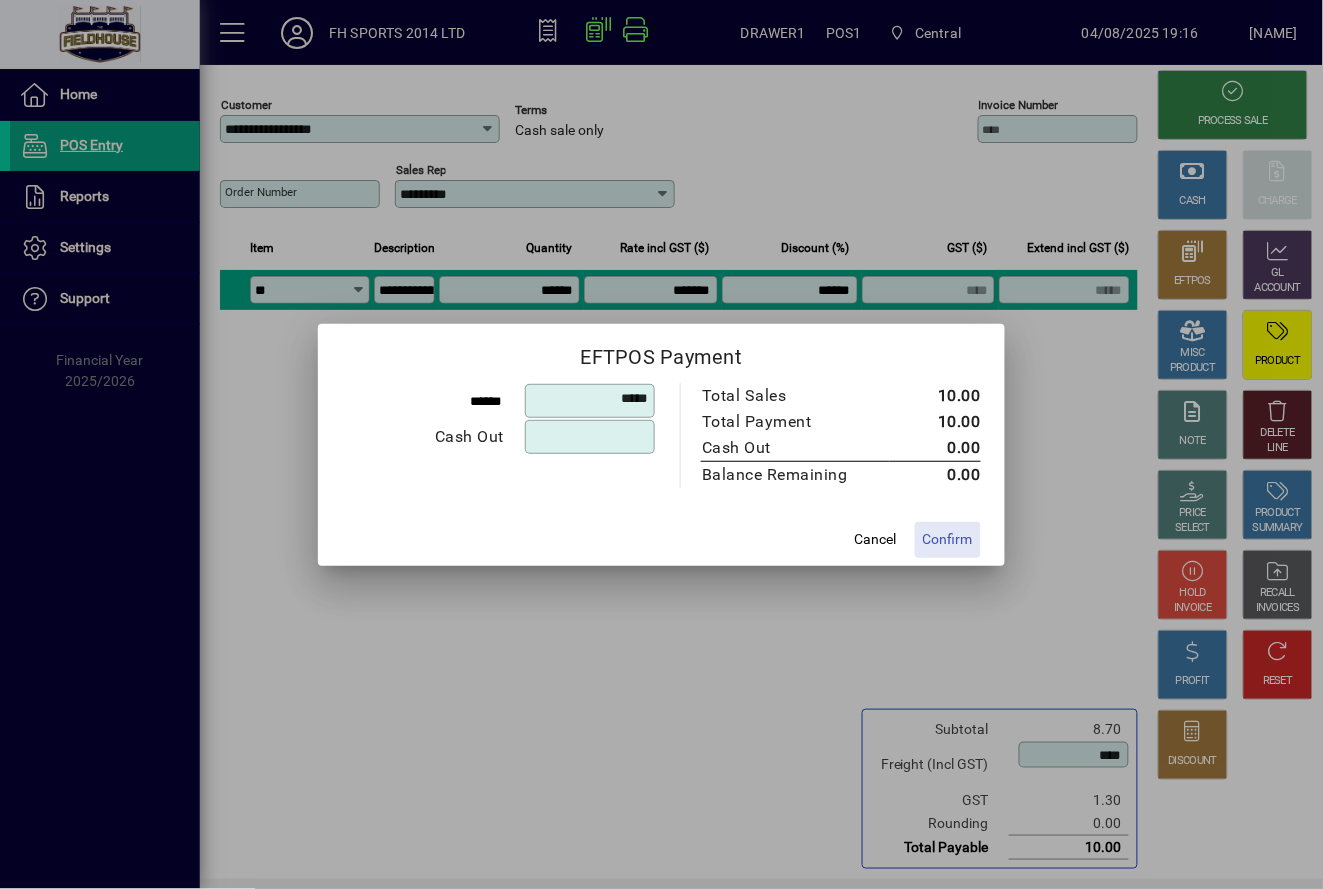 click on "Confirm" 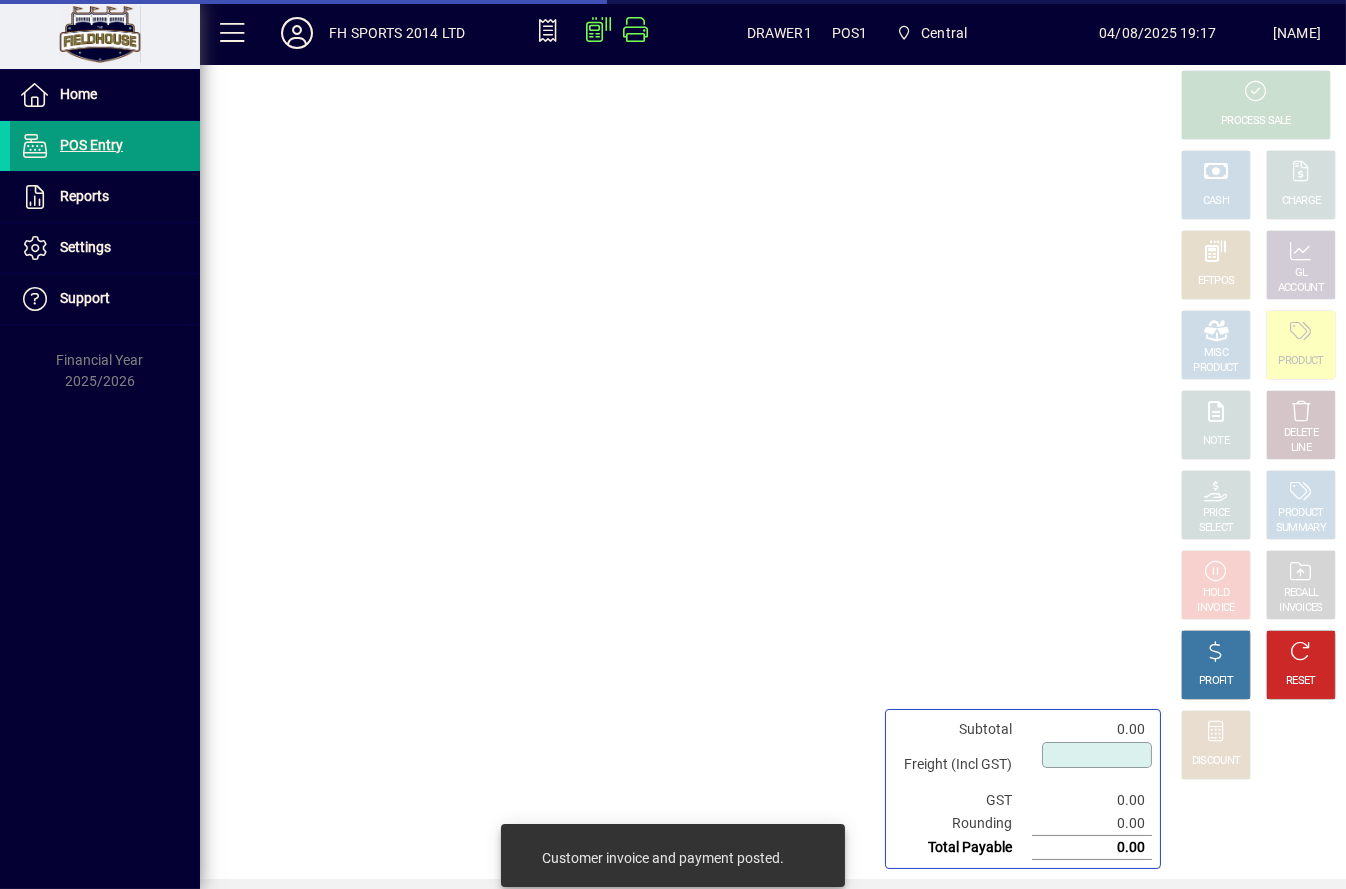 type on "****" 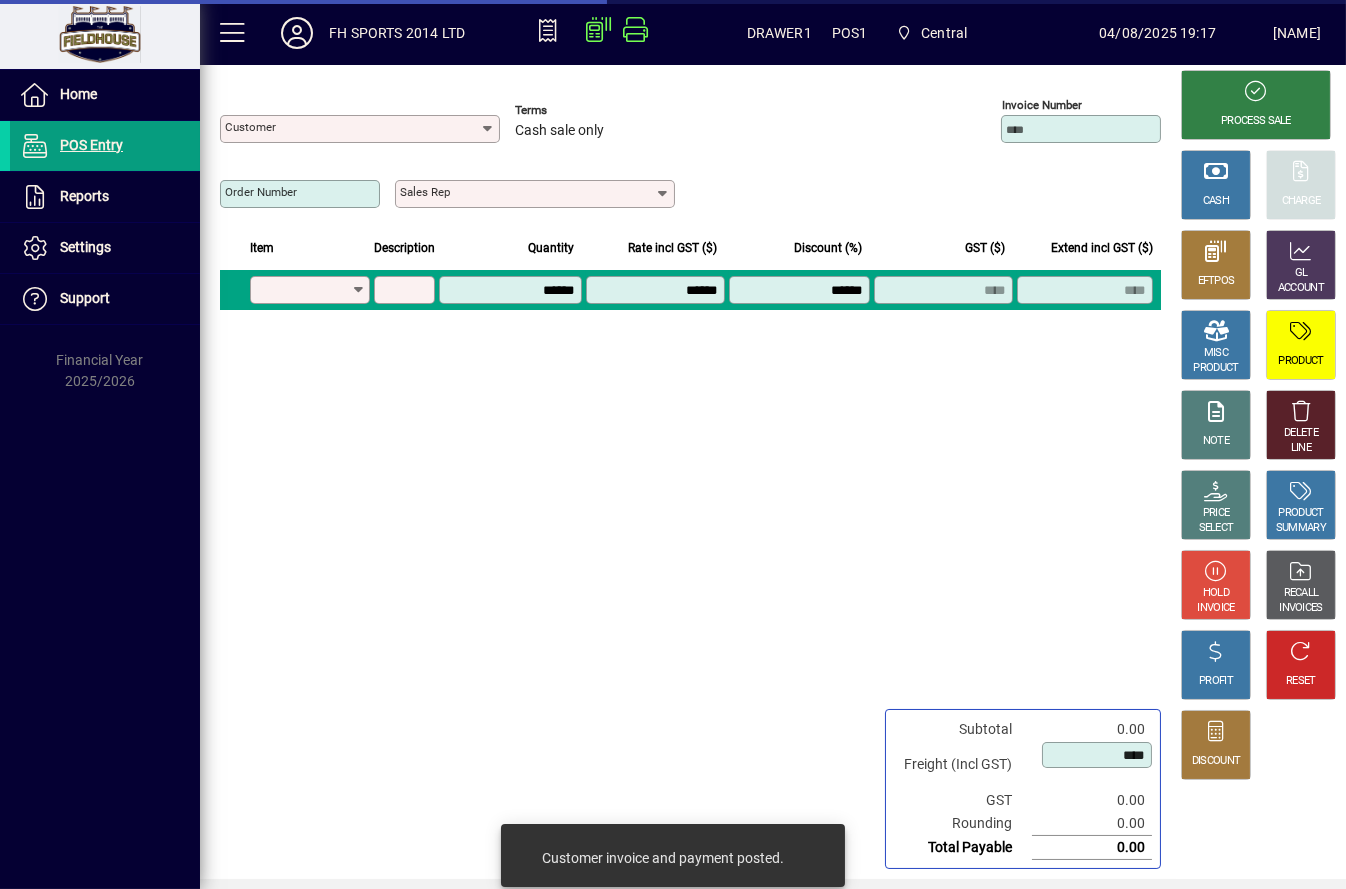type on "**********" 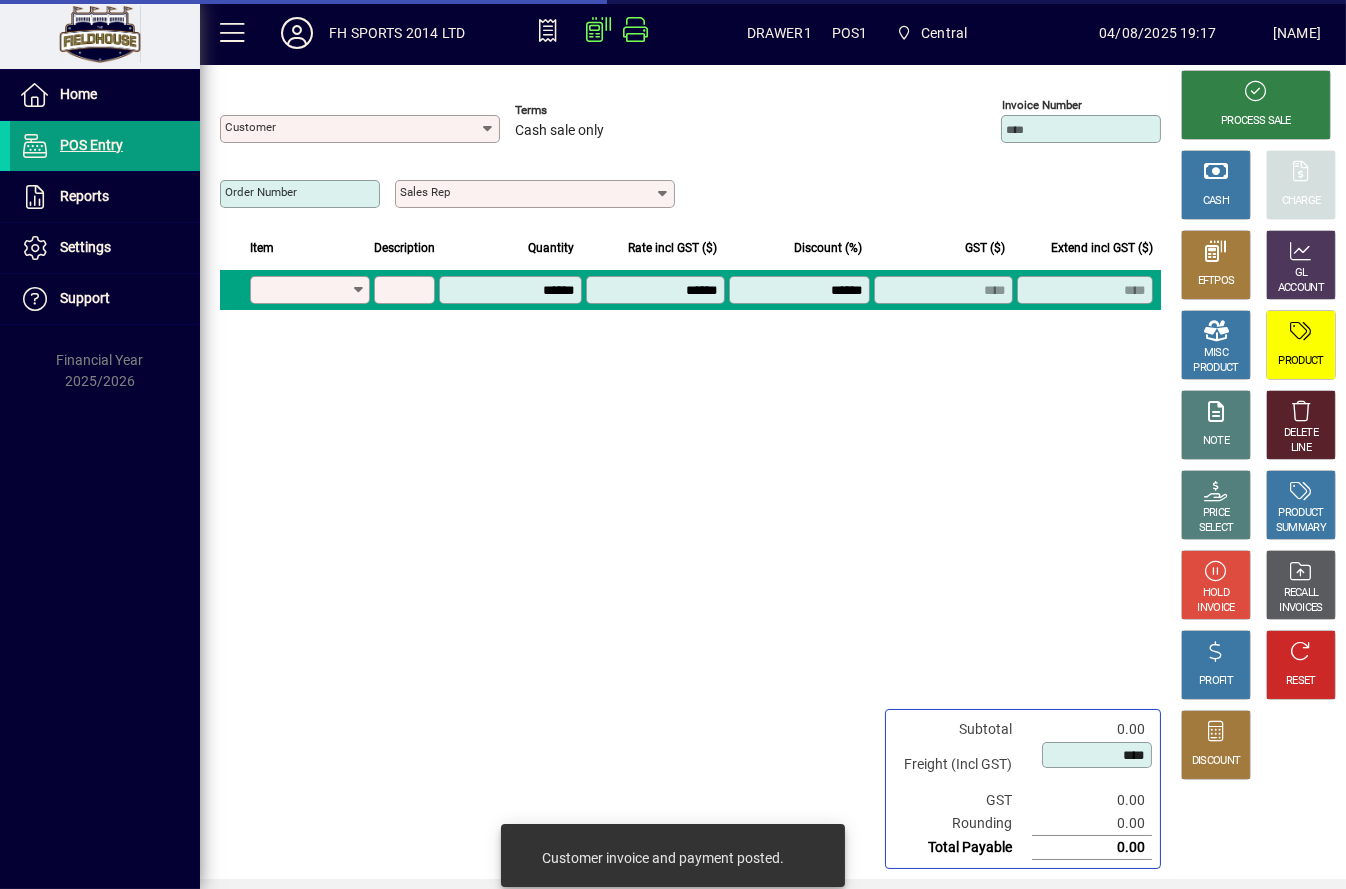 type on "*********" 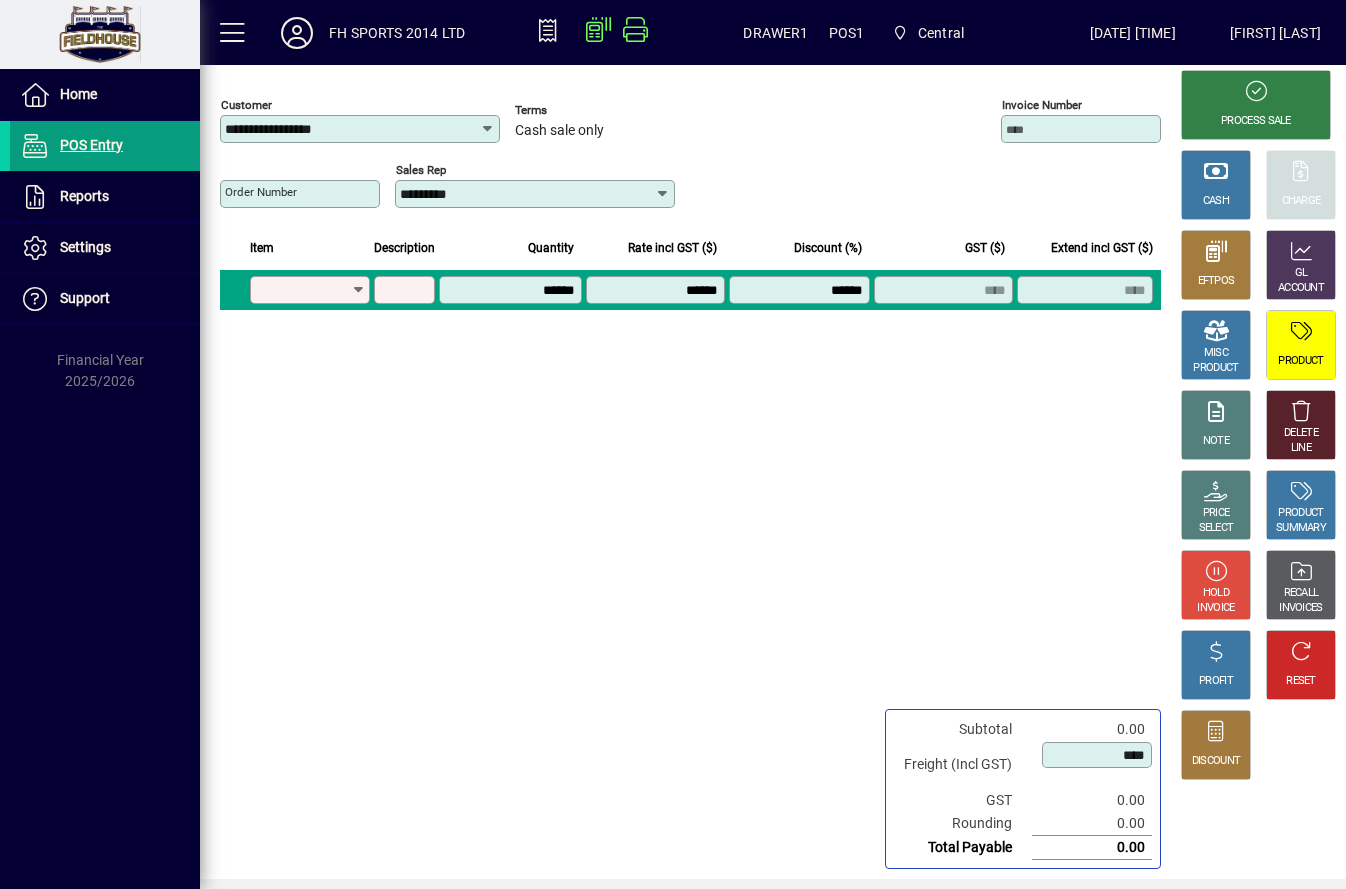scroll, scrollTop: 0, scrollLeft: 0, axis: both 